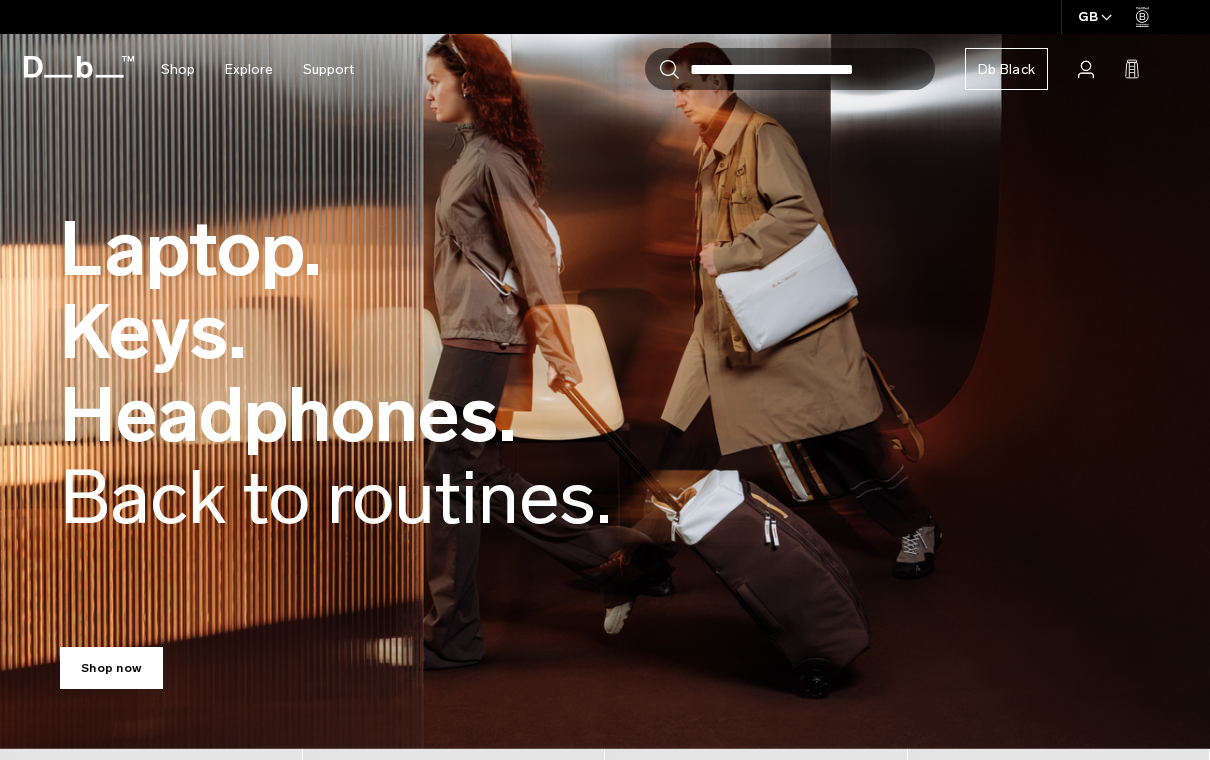scroll, scrollTop: 0, scrollLeft: 0, axis: both 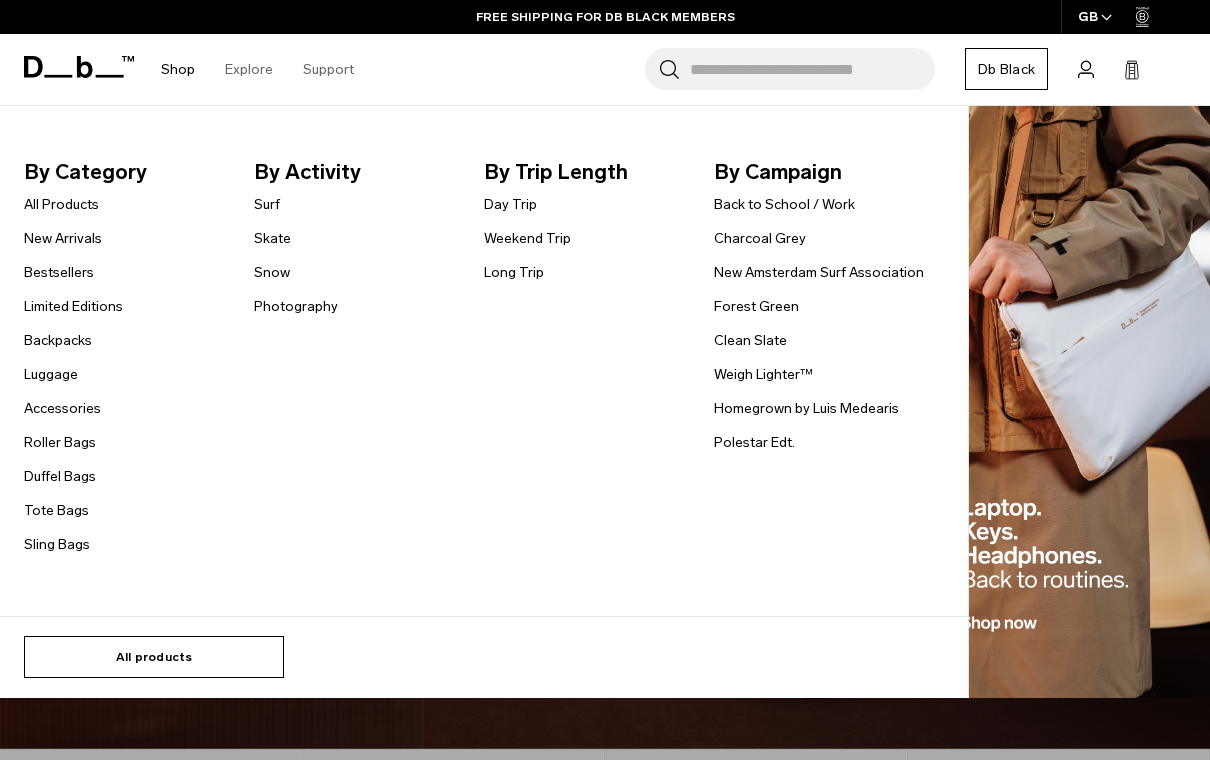 click on "All products" at bounding box center (154, 657) 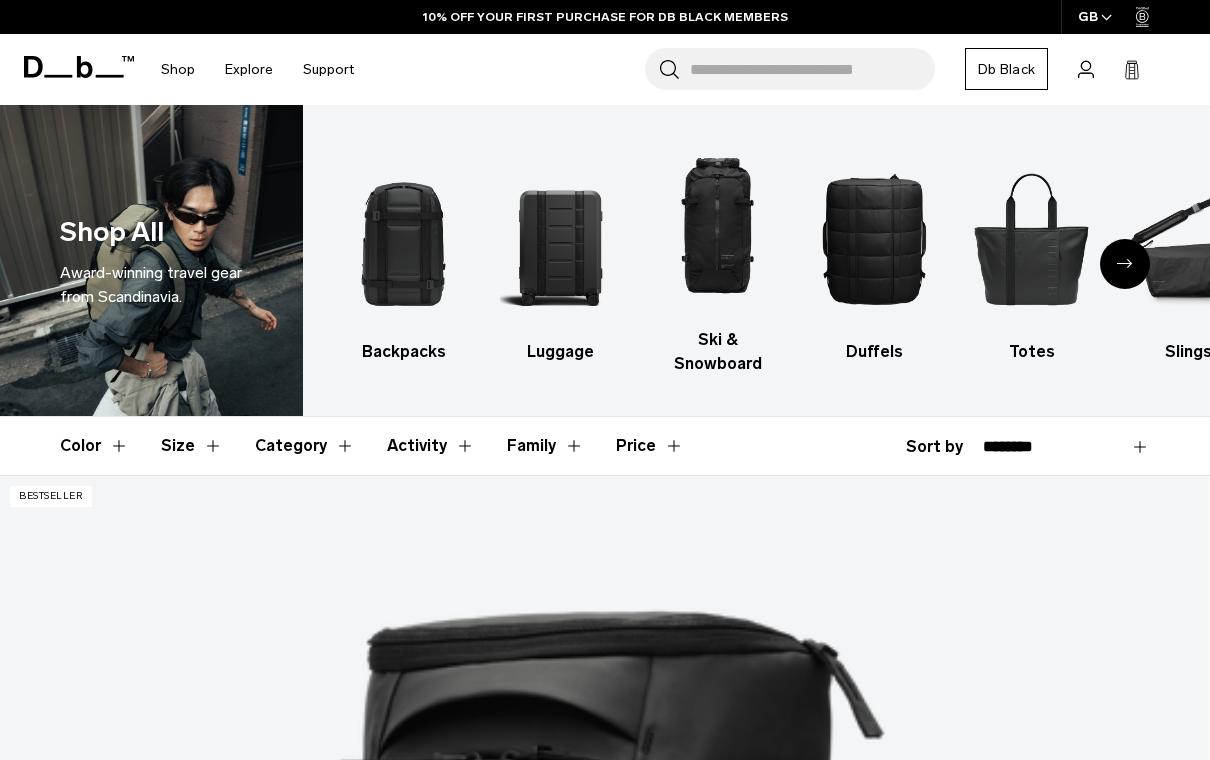 scroll, scrollTop: 0, scrollLeft: 0, axis: both 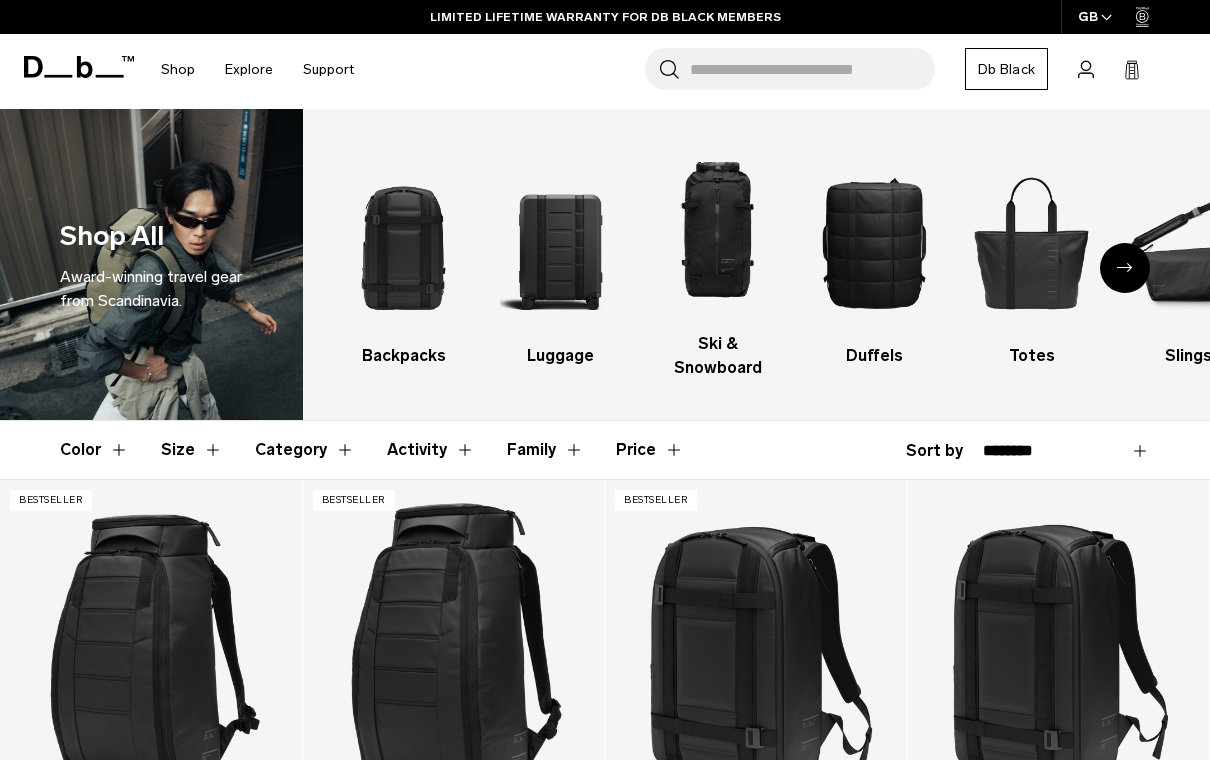 click at bounding box center [1125, 268] 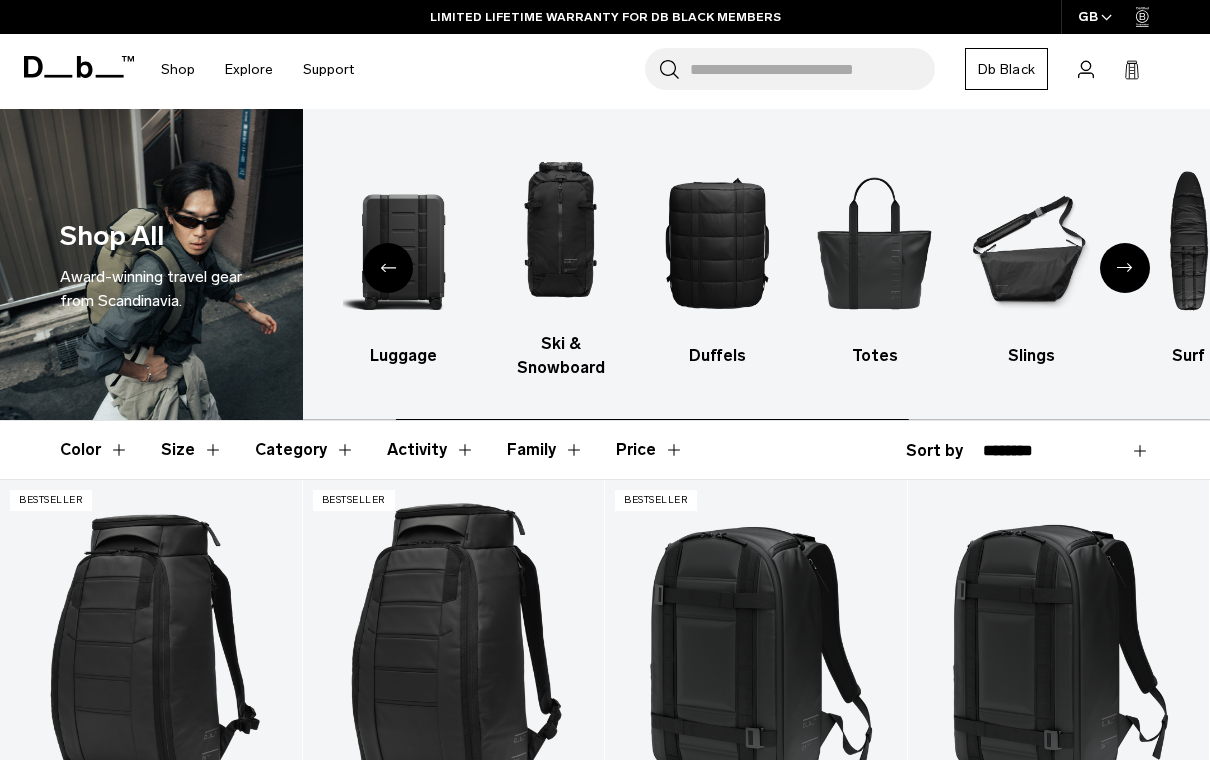 click at bounding box center (1125, 268) 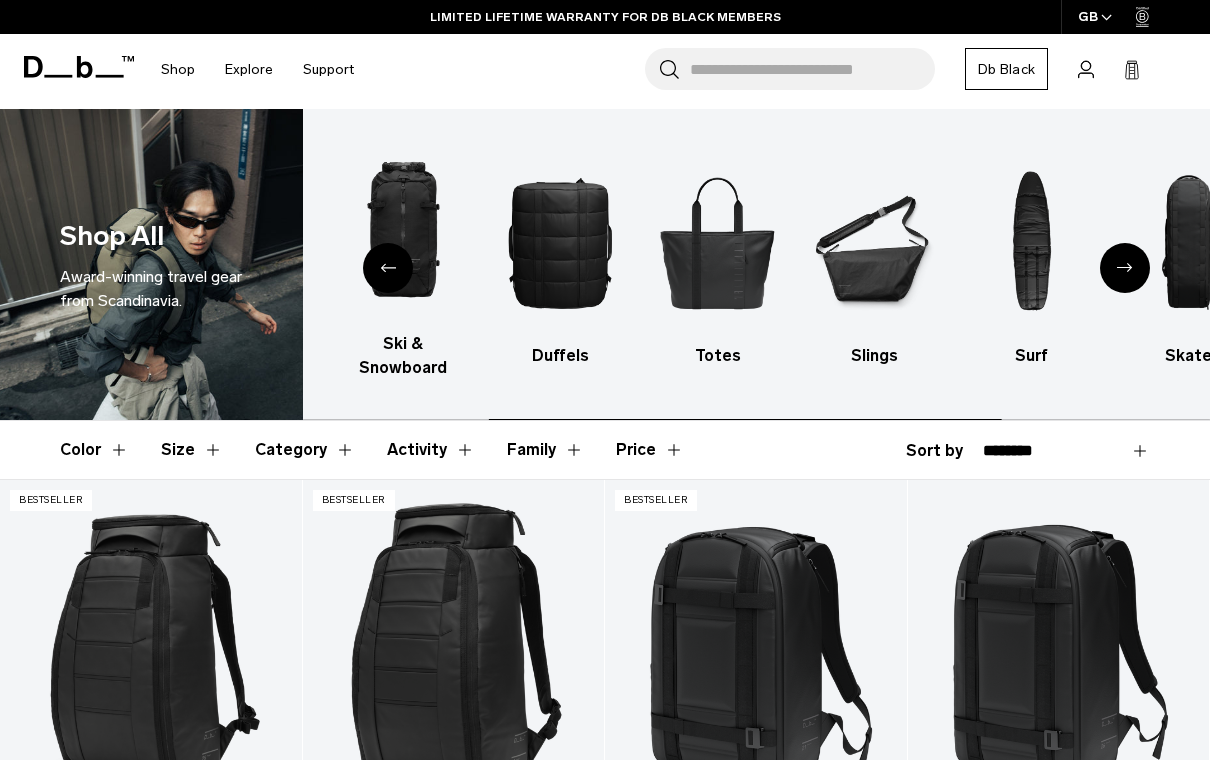 click at bounding box center [1125, 268] 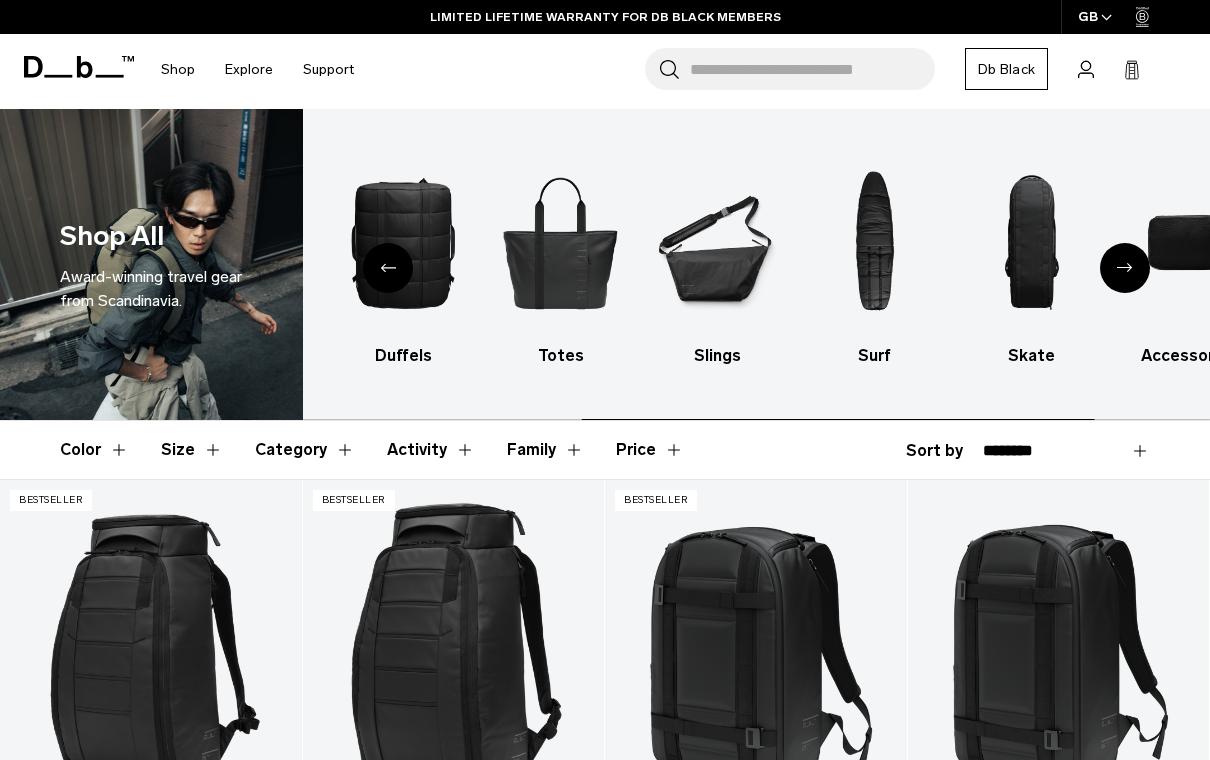 click at bounding box center [1125, 268] 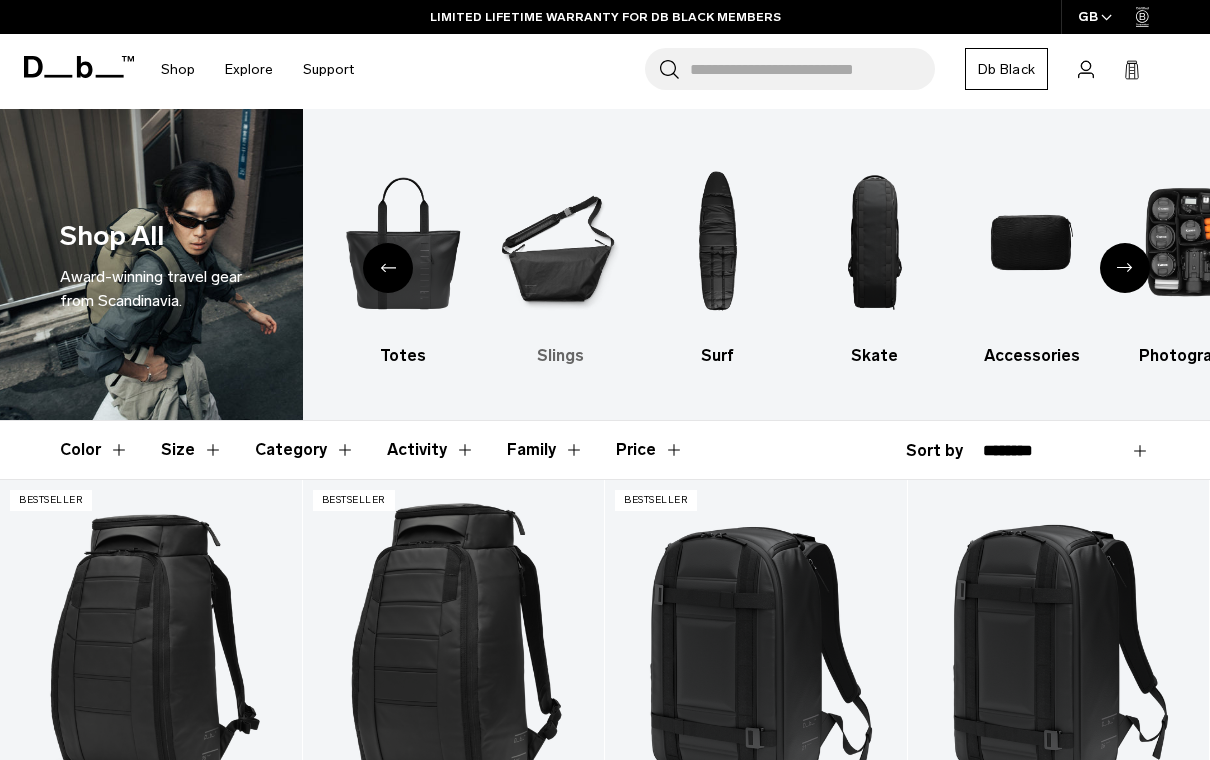click at bounding box center (560, 242) 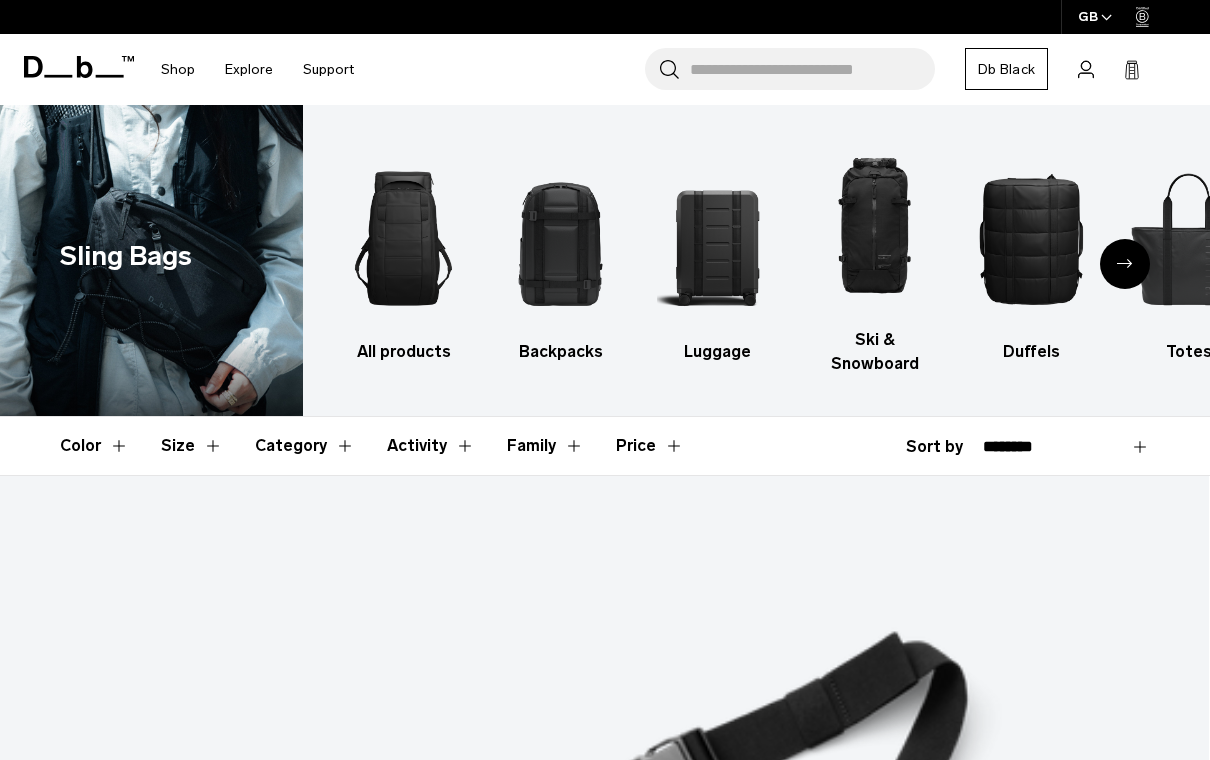 scroll, scrollTop: 82, scrollLeft: 0, axis: vertical 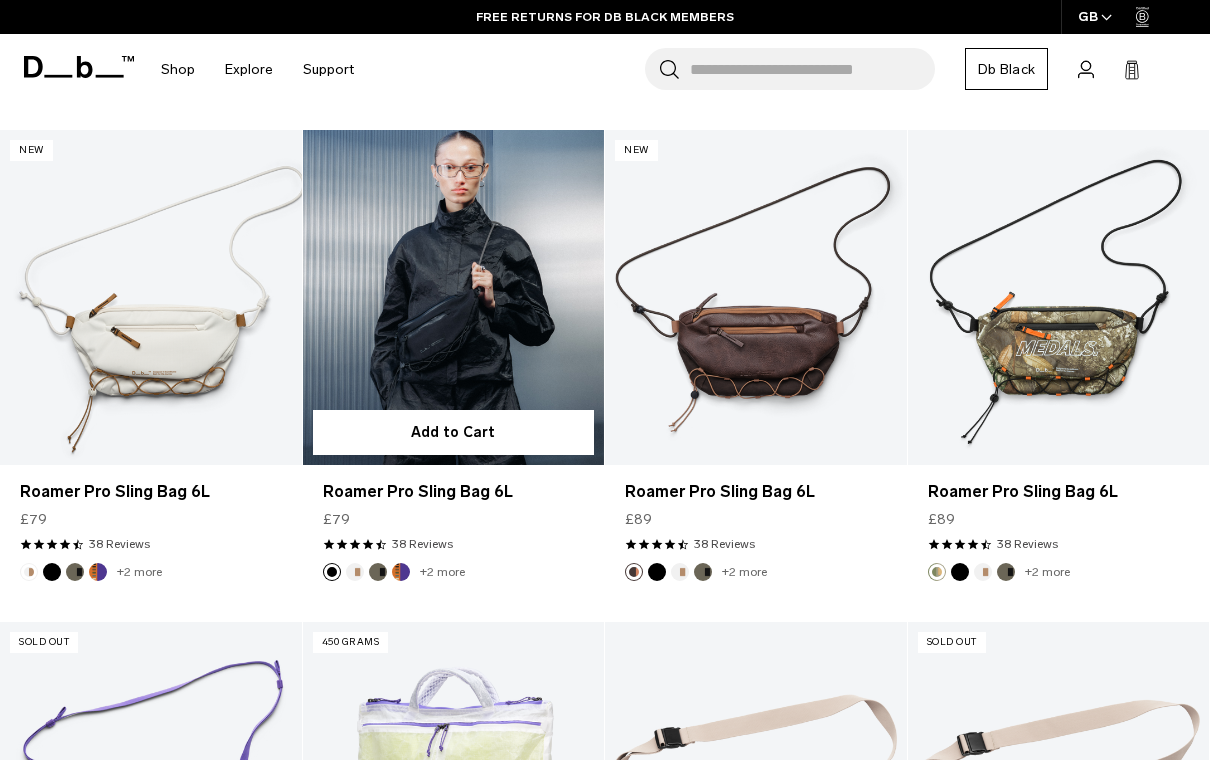 click at bounding box center [454, 297] 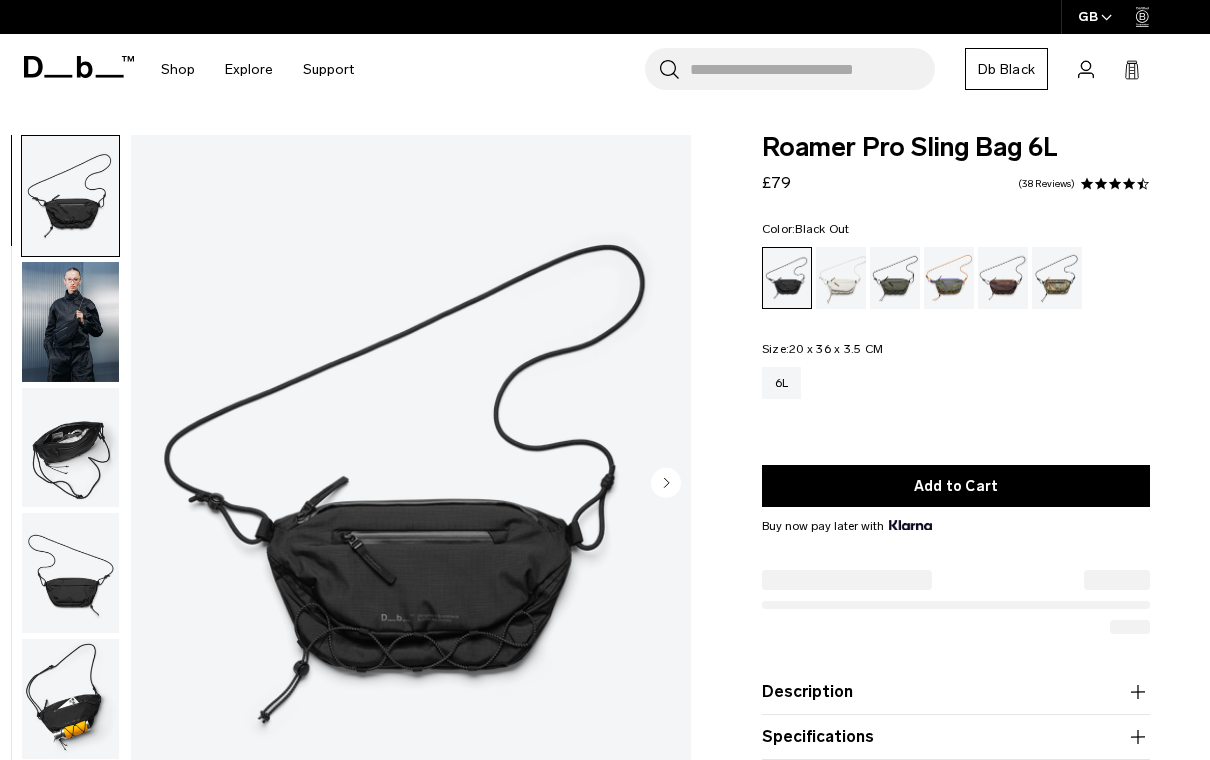 scroll, scrollTop: 0, scrollLeft: 0, axis: both 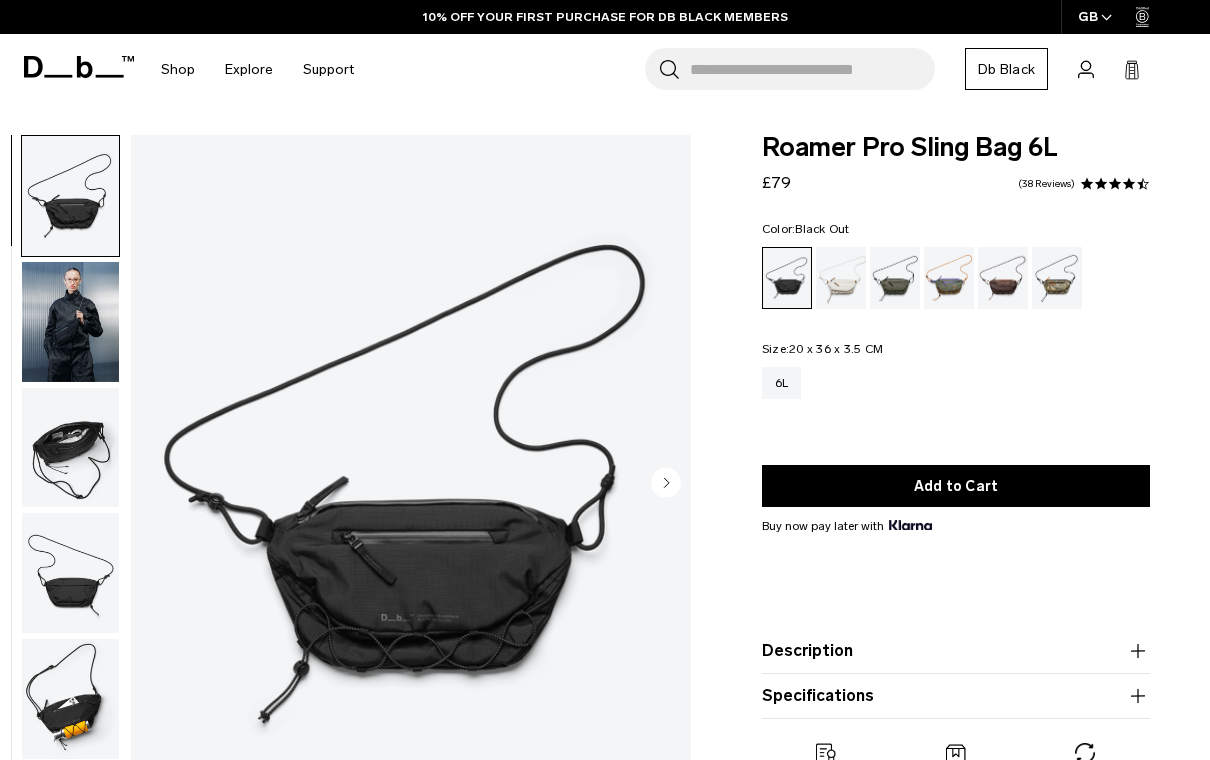 click at bounding box center [70, 448] 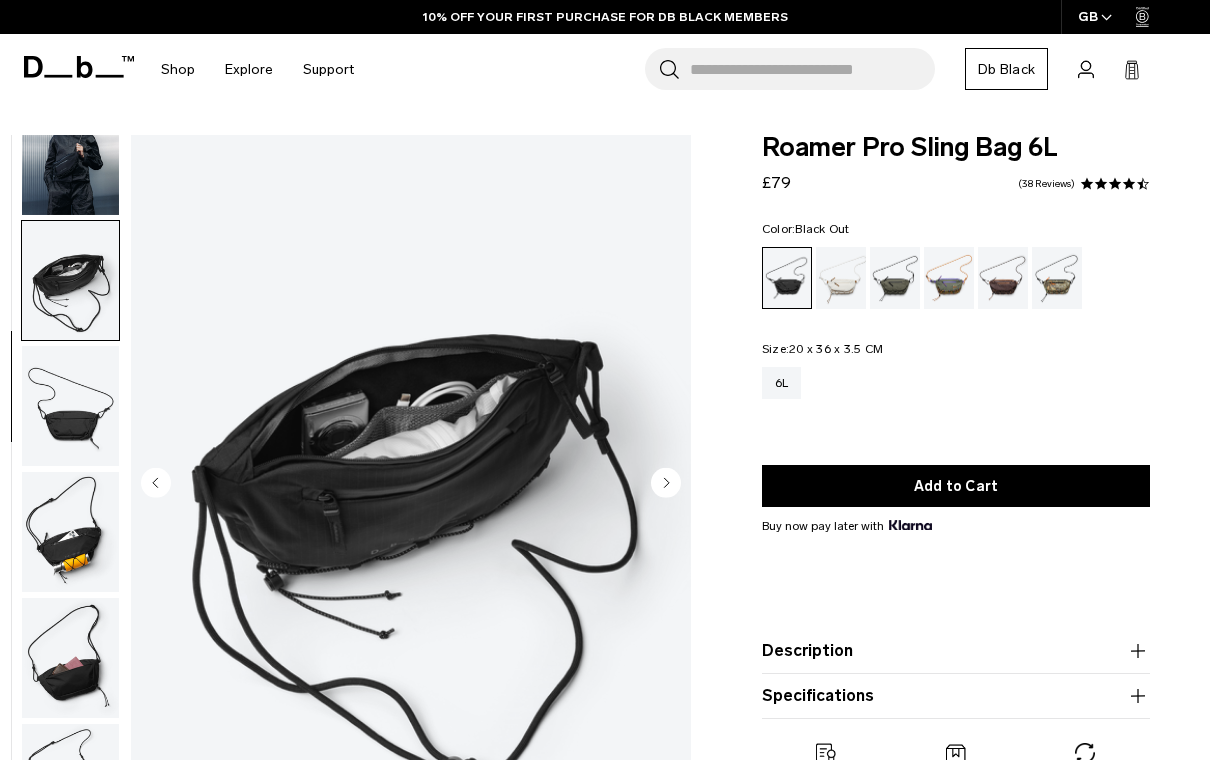 scroll, scrollTop: 188, scrollLeft: 0, axis: vertical 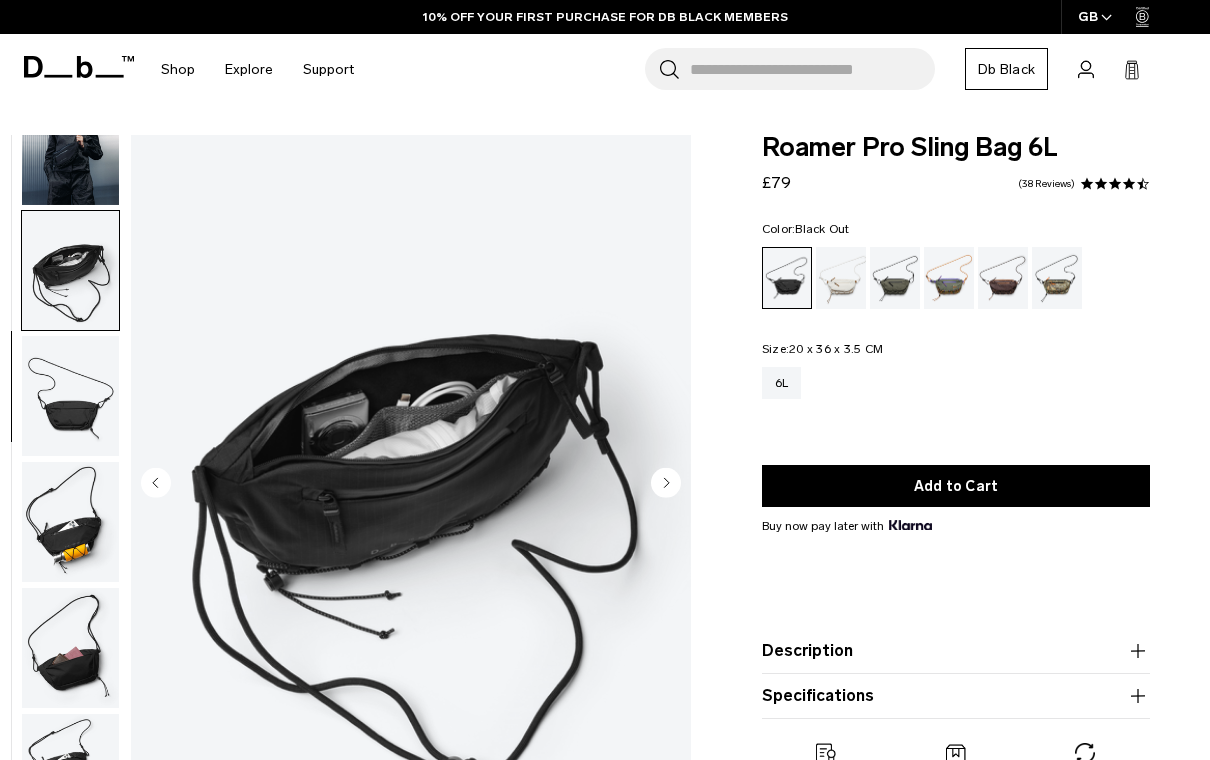 click at bounding box center [841, 278] 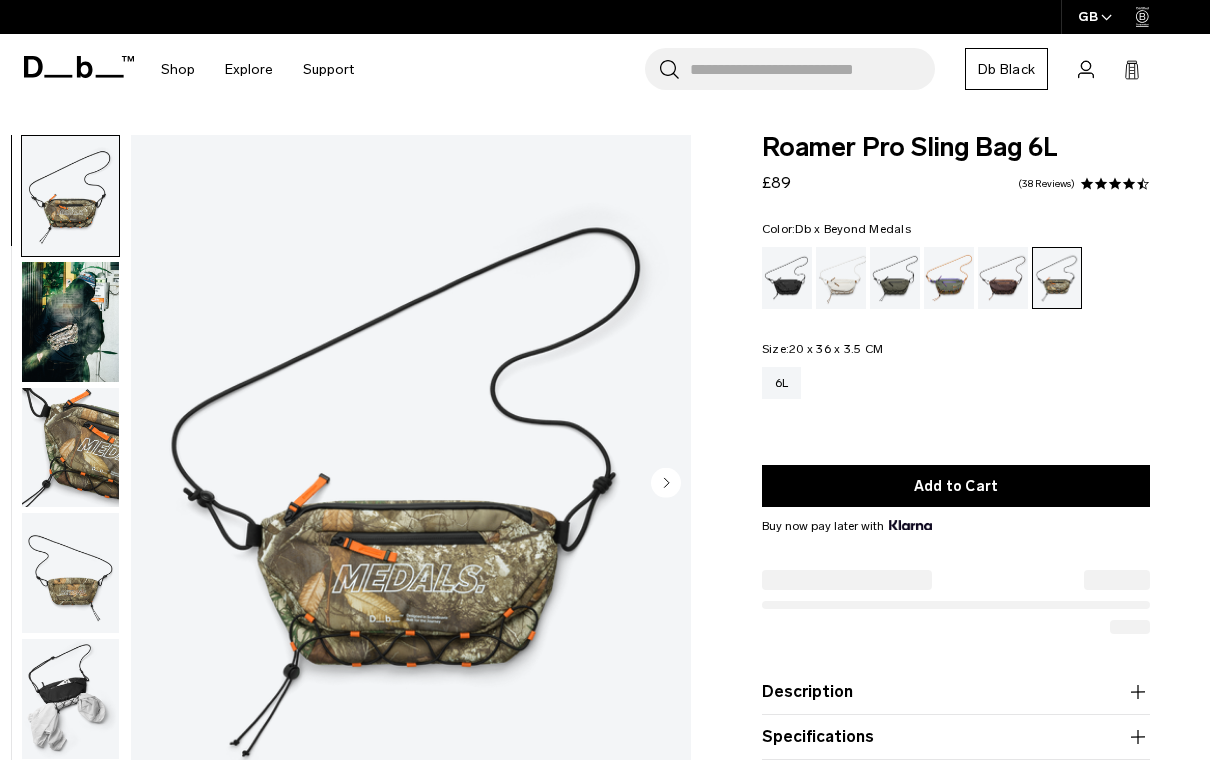 scroll, scrollTop: 0, scrollLeft: 0, axis: both 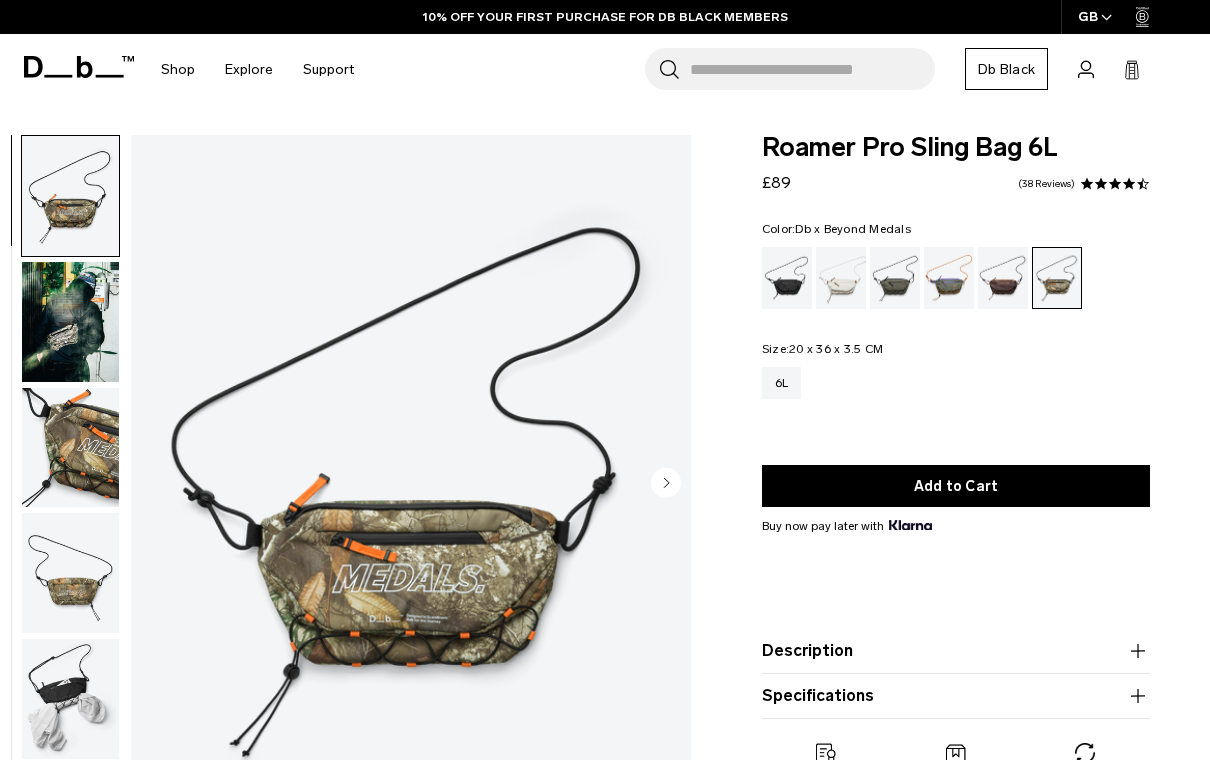 click at bounding box center [787, 278] 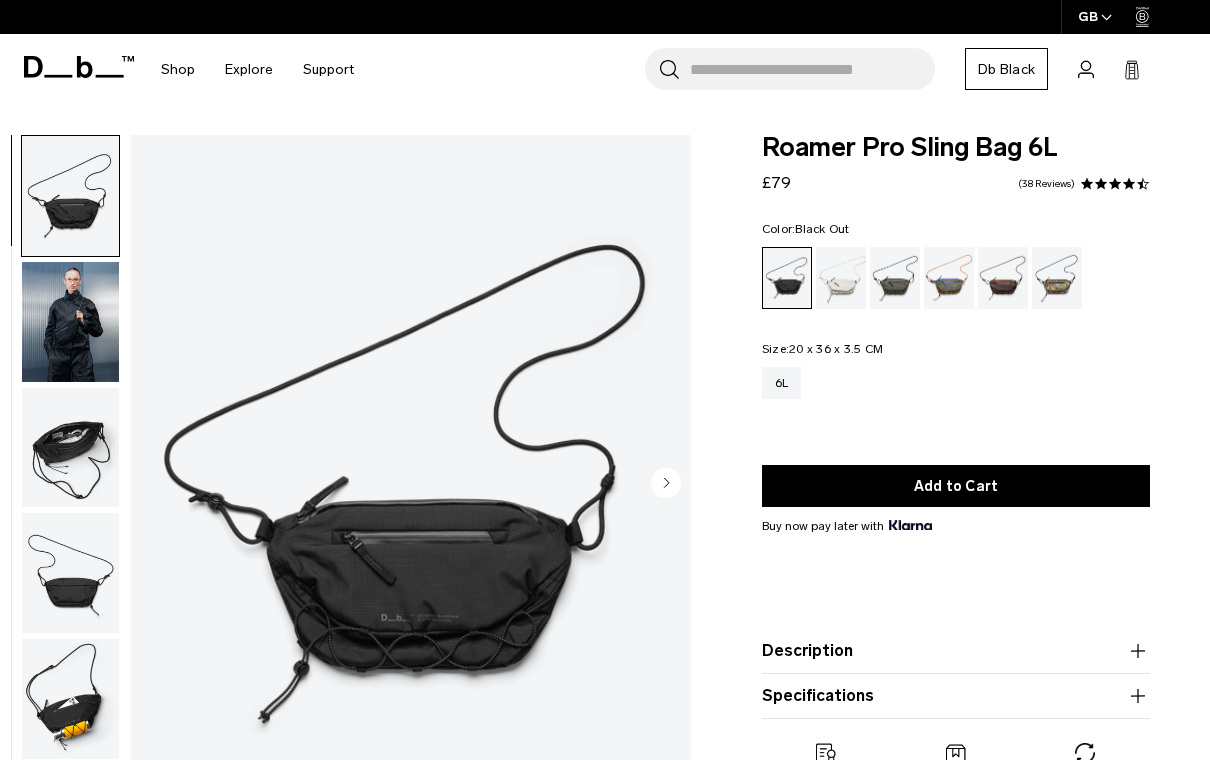 scroll, scrollTop: 0, scrollLeft: 0, axis: both 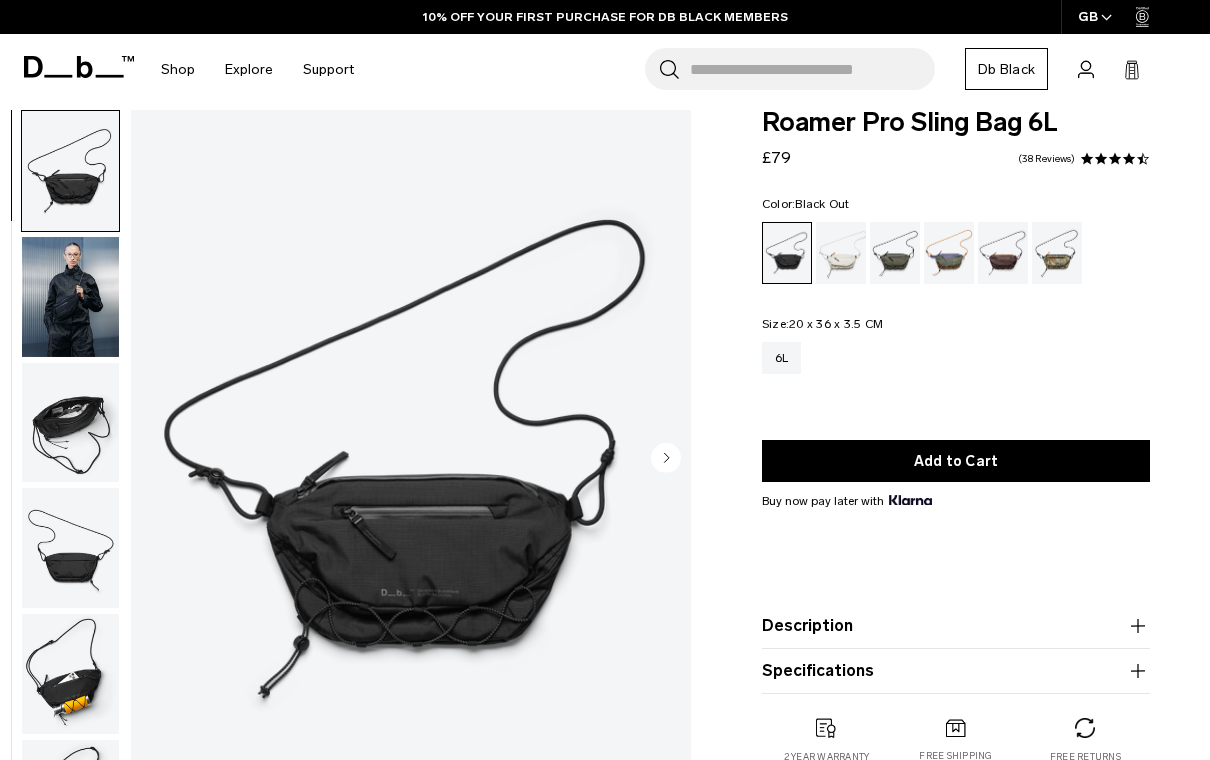 click at bounding box center [70, 423] 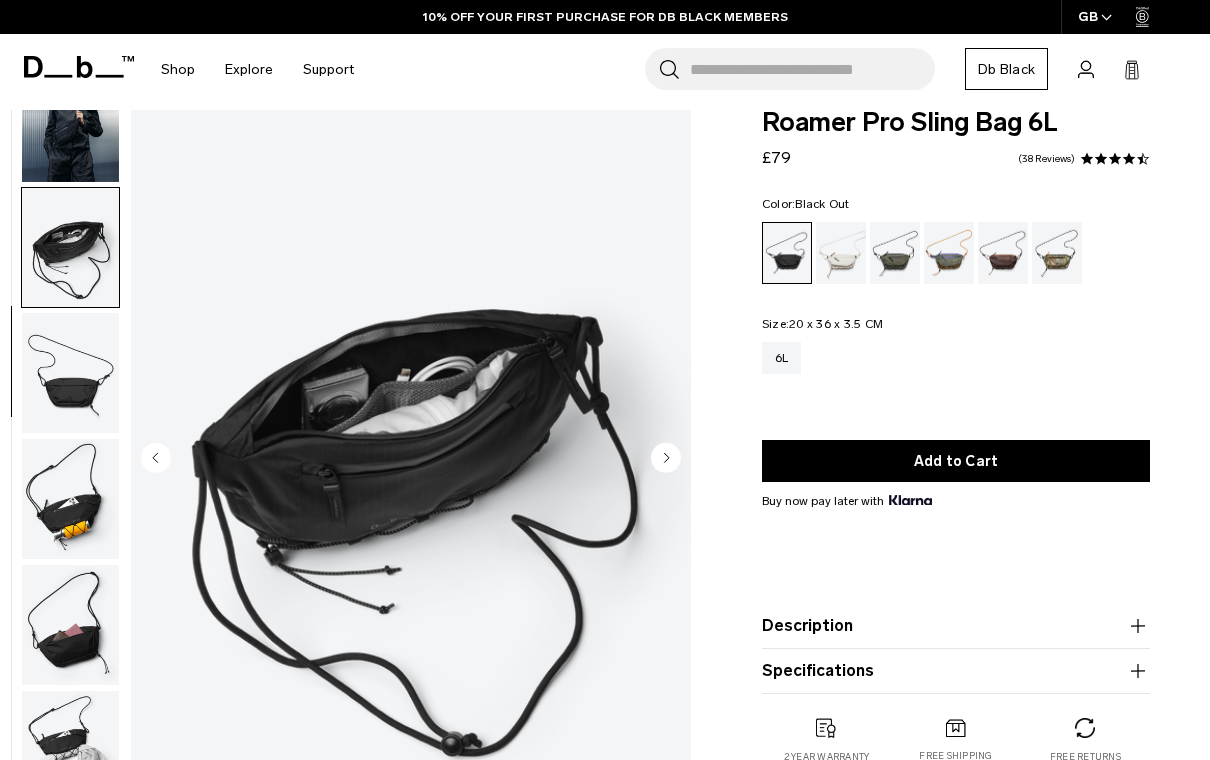 scroll, scrollTop: 187, scrollLeft: 0, axis: vertical 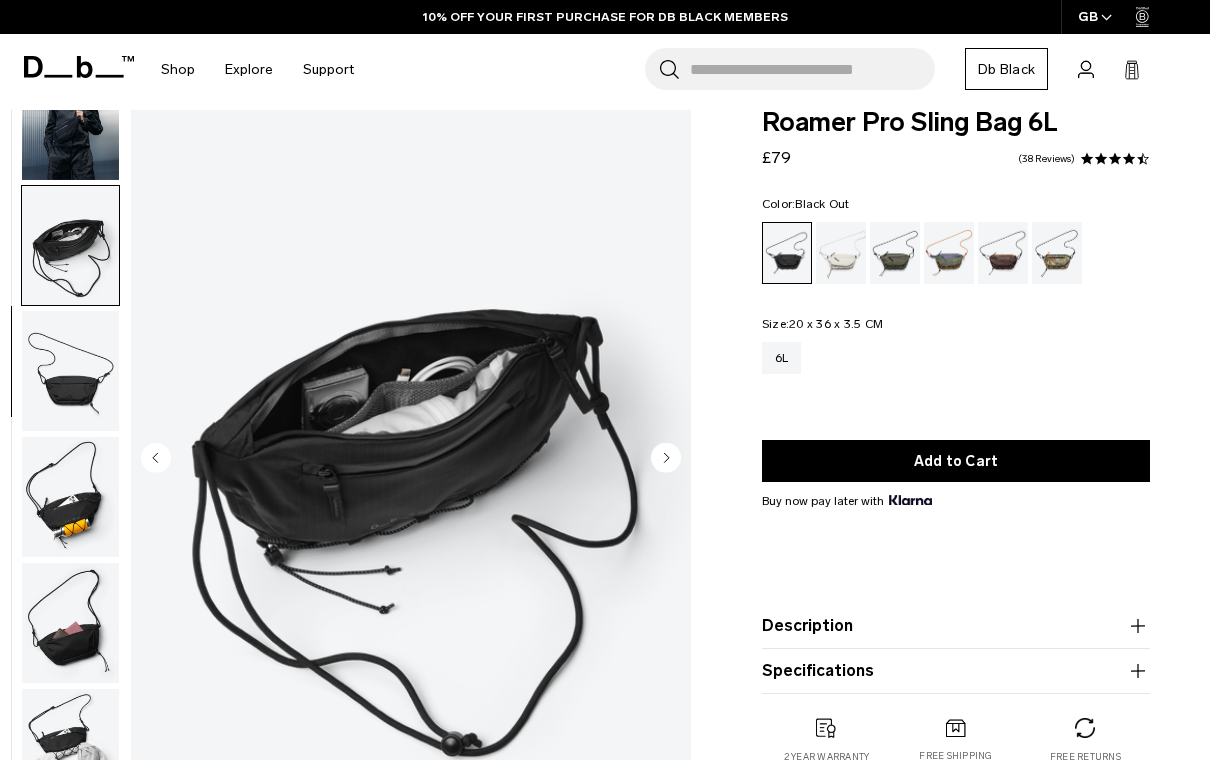 click at bounding box center (70, 371) 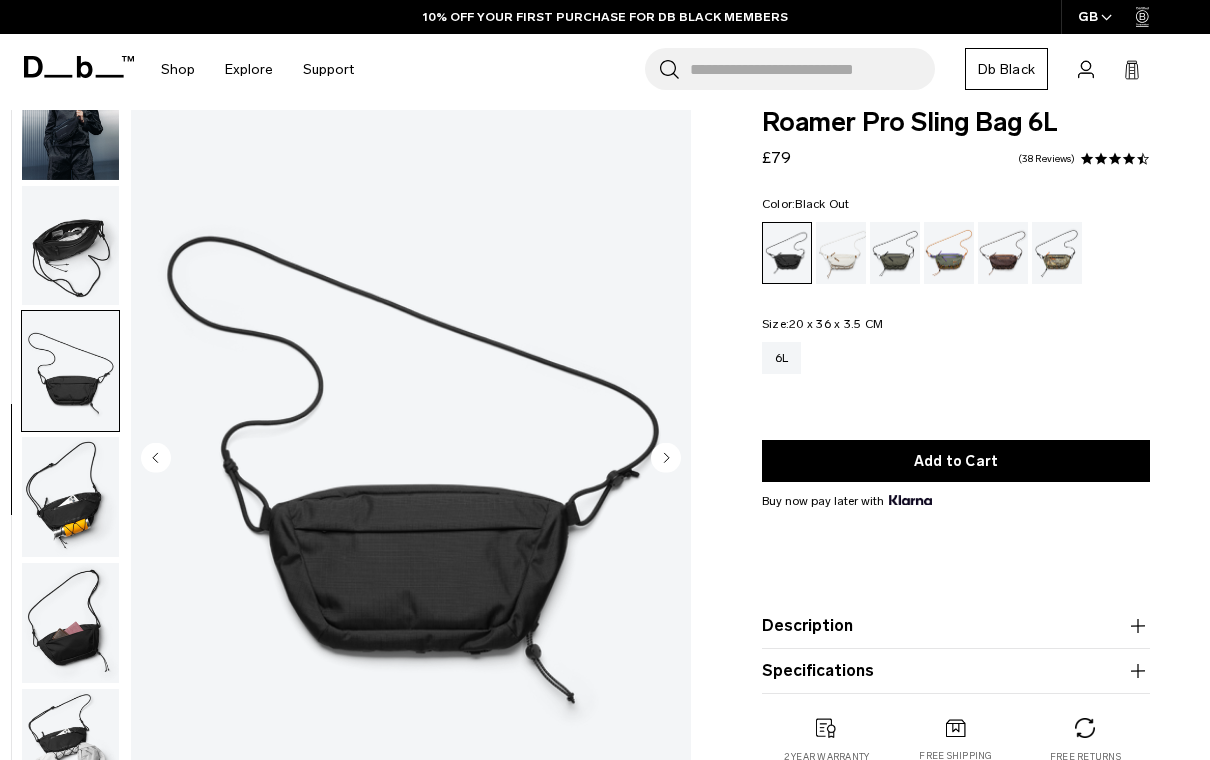 scroll, scrollTop: 188, scrollLeft: 0, axis: vertical 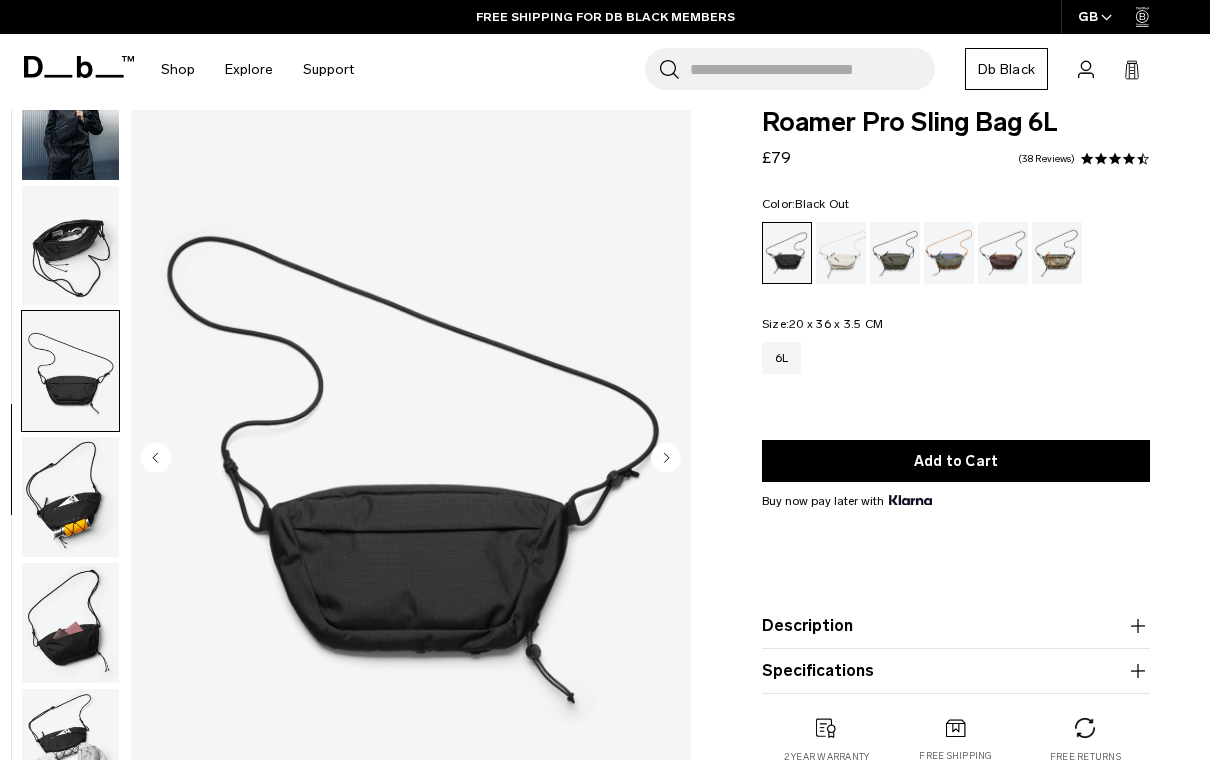 click at bounding box center [70, 497] 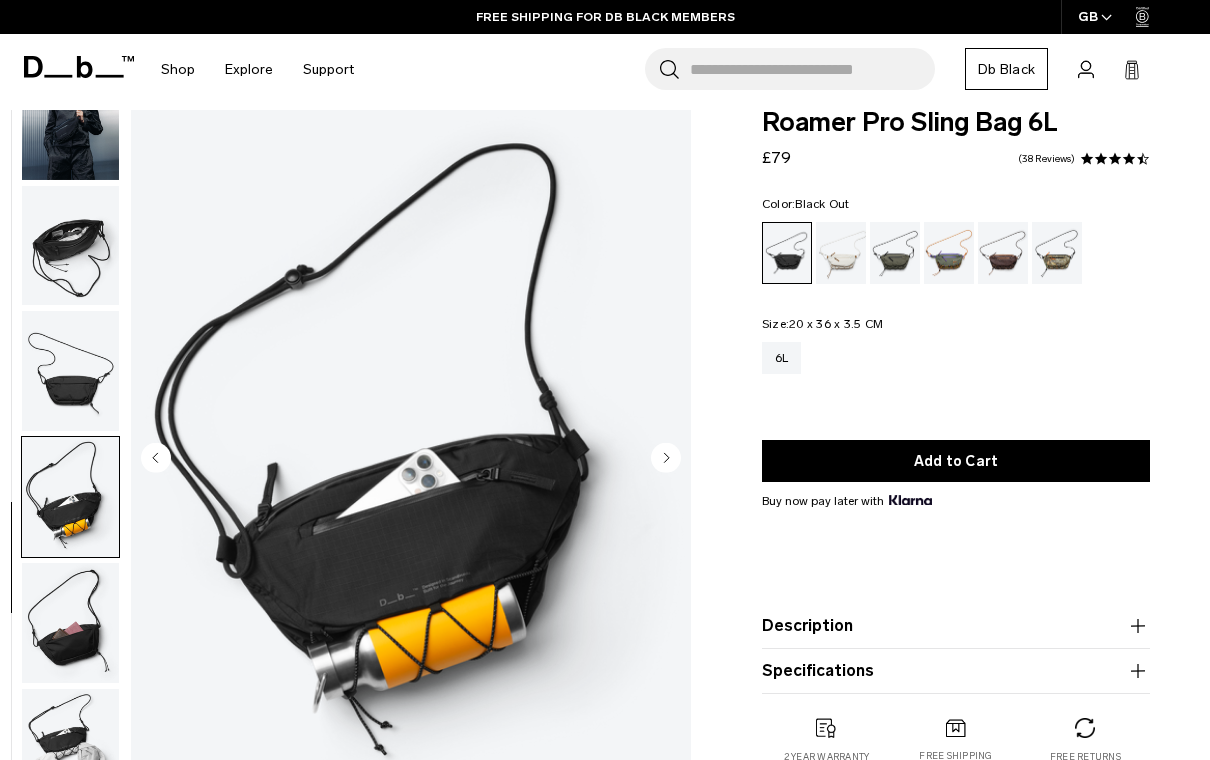 click at bounding box center (70, 623) 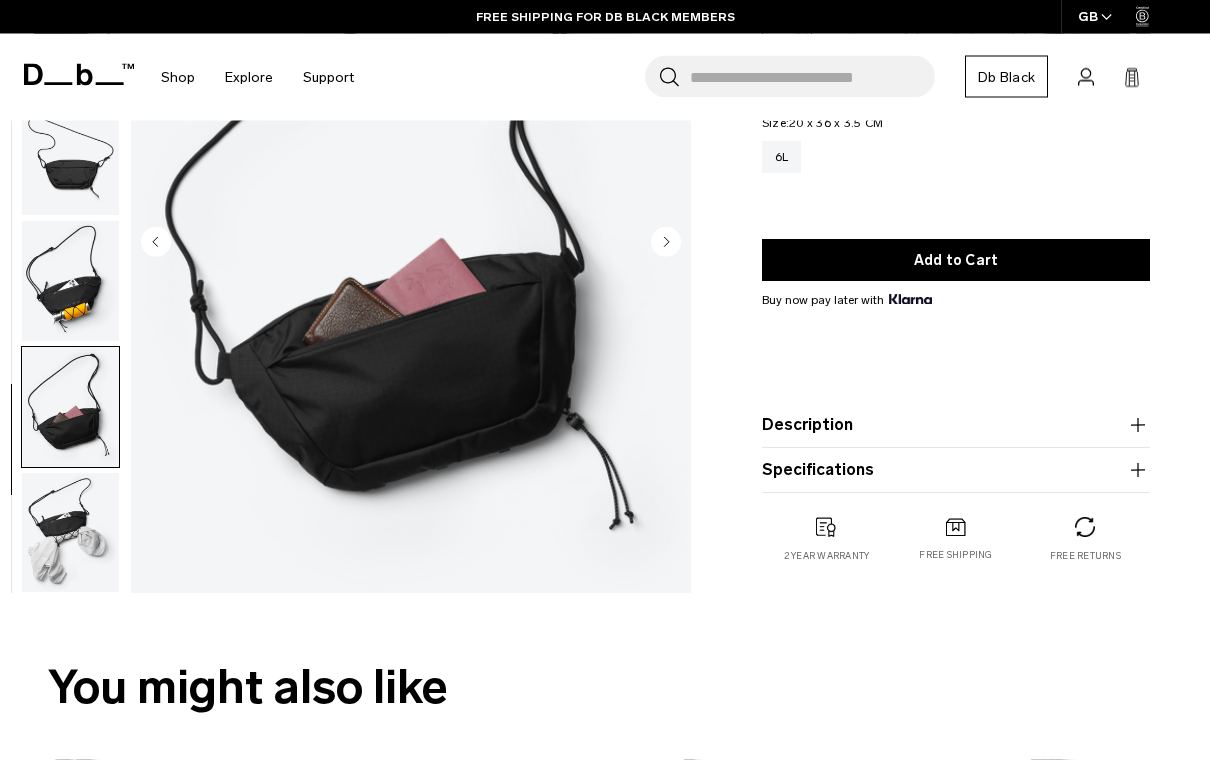 scroll, scrollTop: 262, scrollLeft: 0, axis: vertical 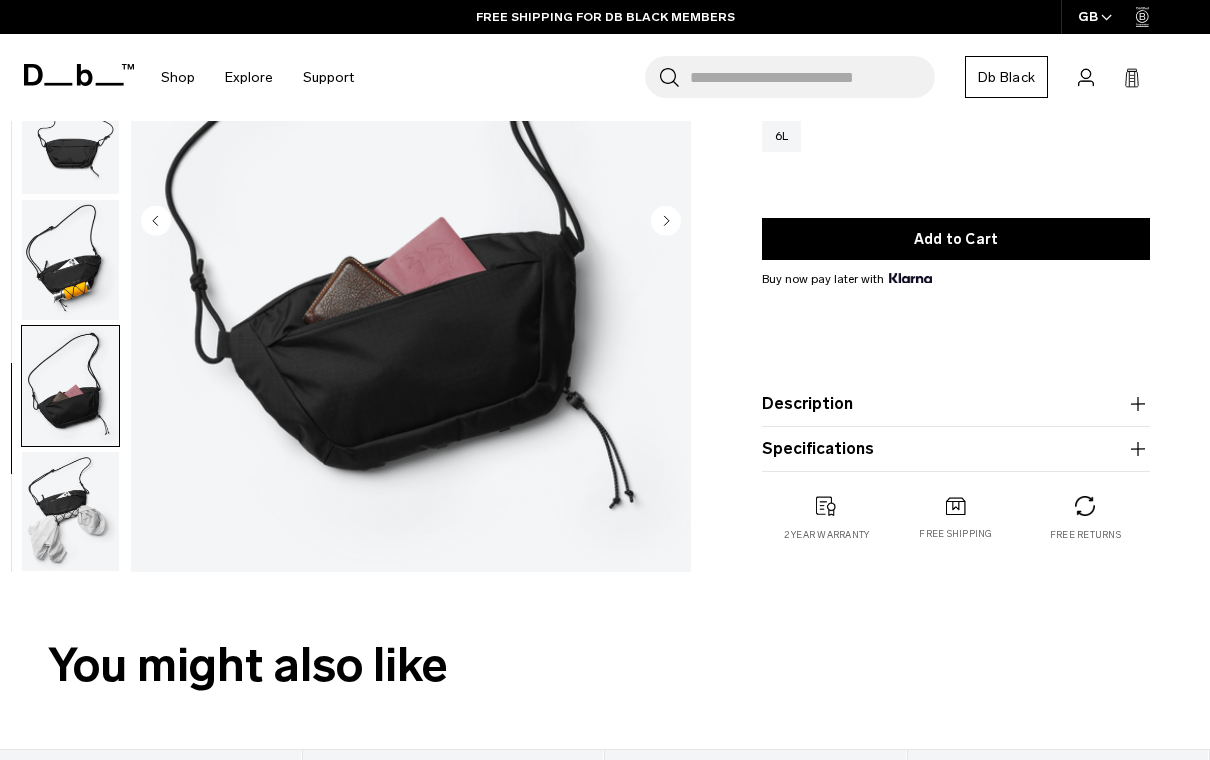 click at bounding box center (70, 512) 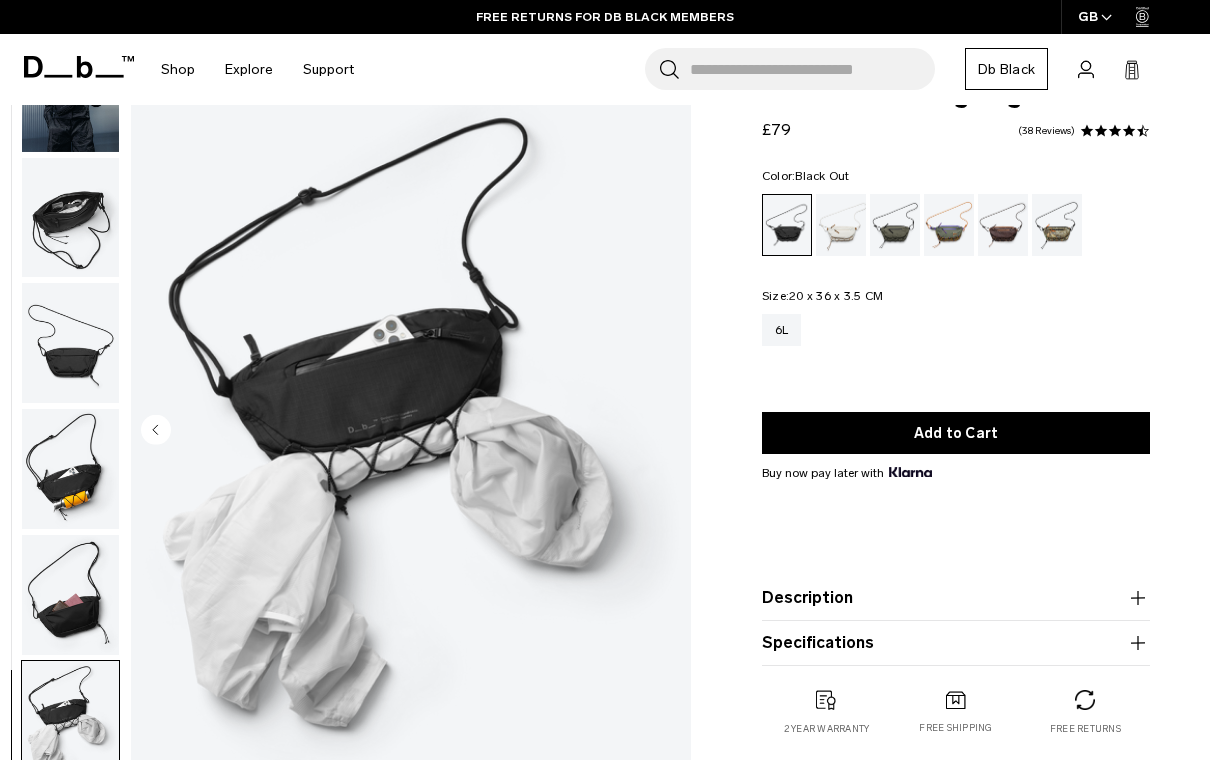 scroll, scrollTop: 0, scrollLeft: 0, axis: both 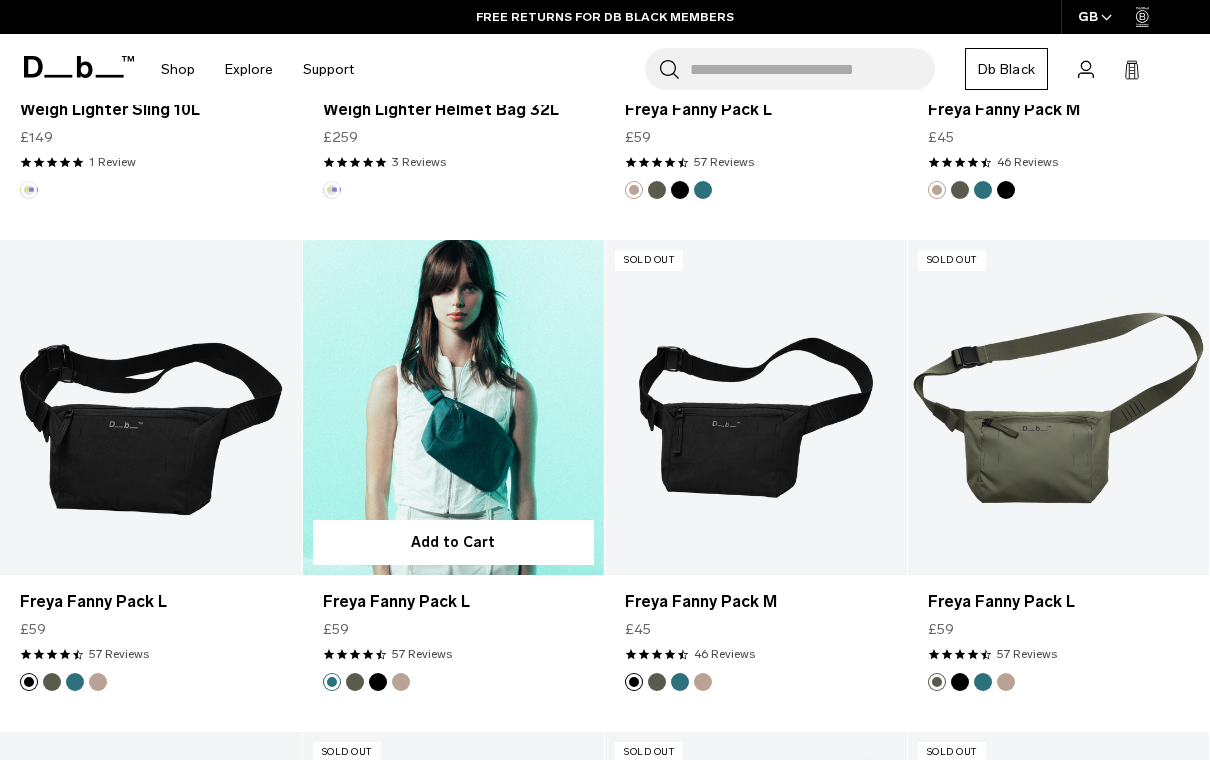click at bounding box center (454, 407) 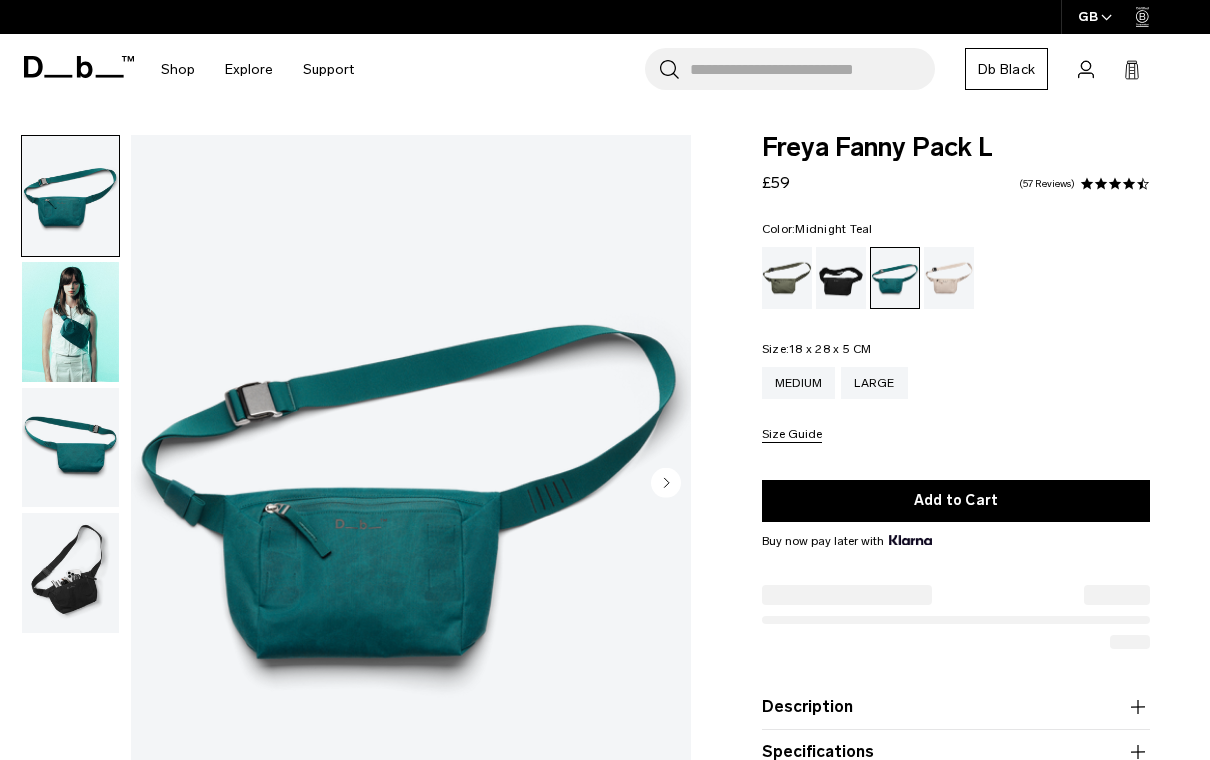 scroll, scrollTop: 0, scrollLeft: 0, axis: both 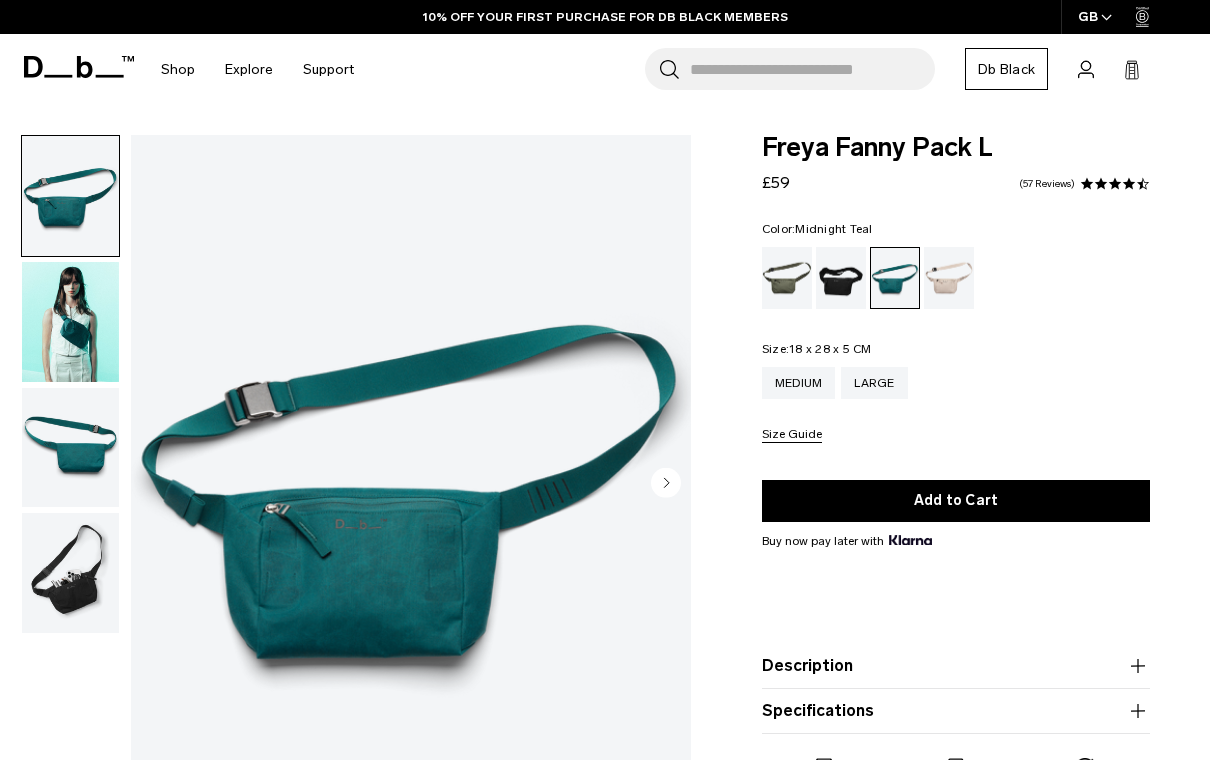 click at bounding box center [70, 322] 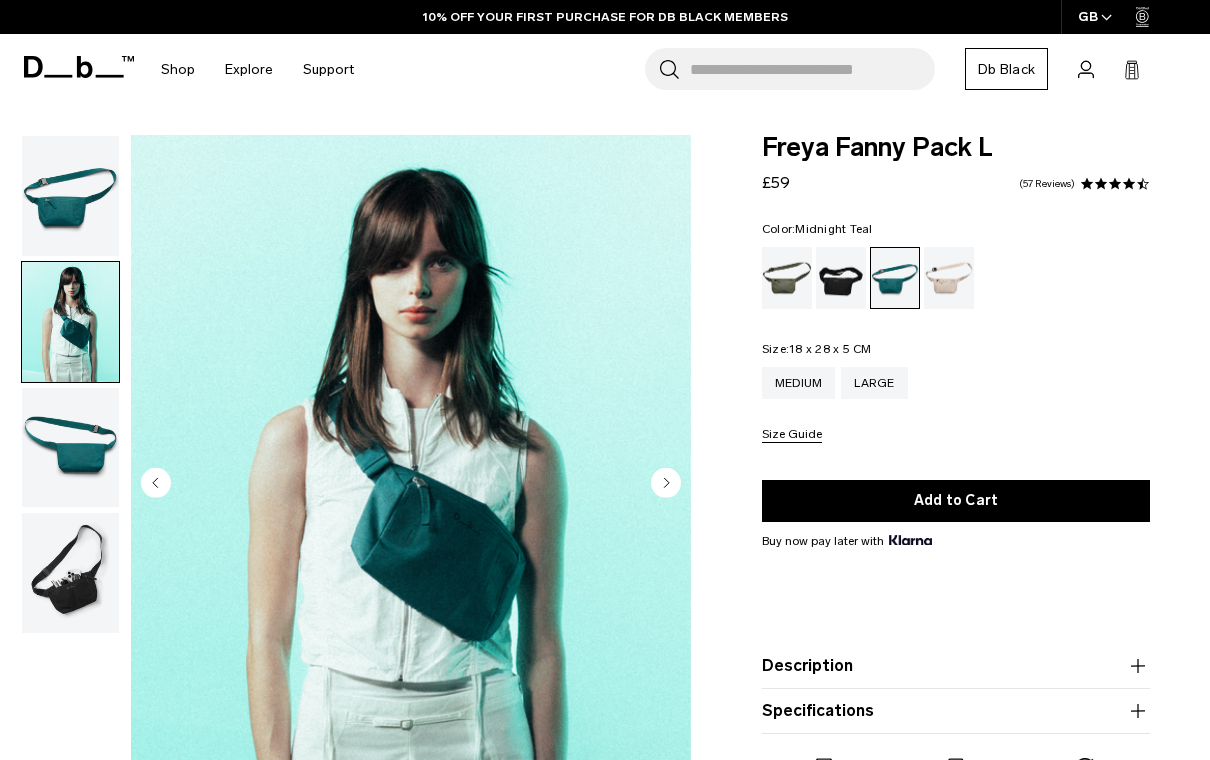 click at bounding box center [70, 448] 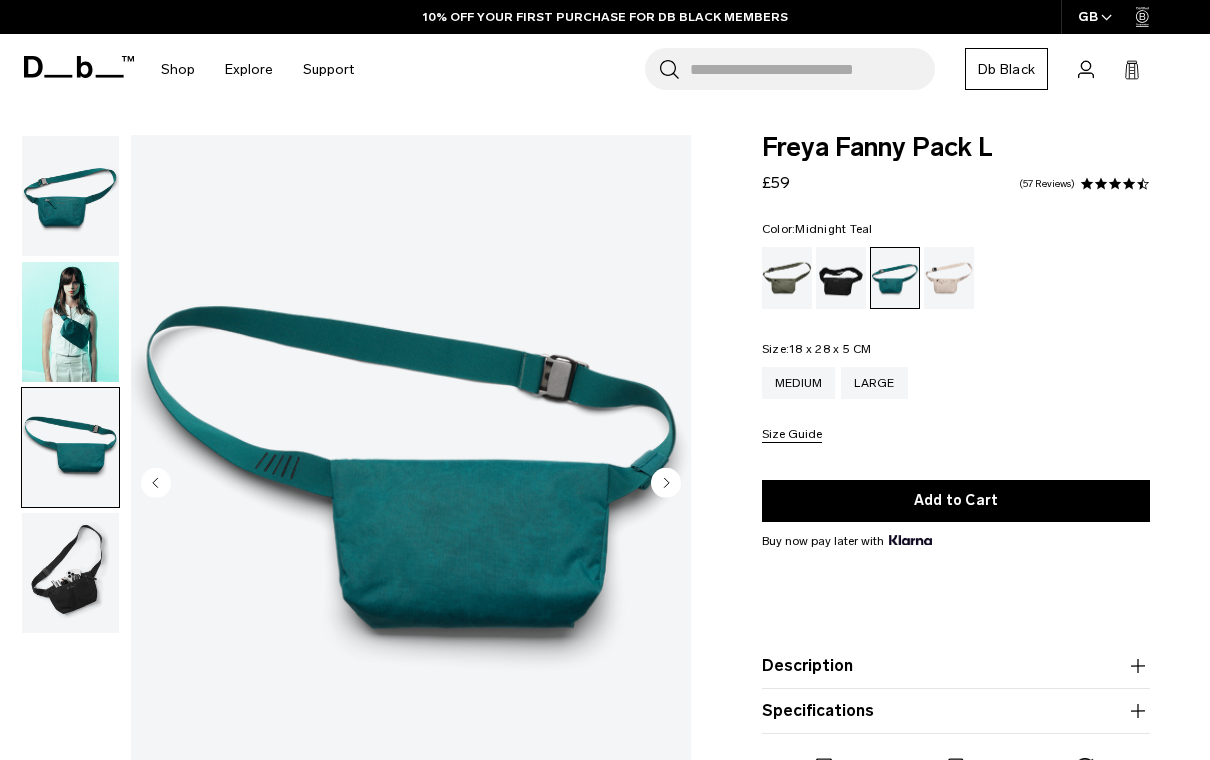 click at bounding box center (70, 573) 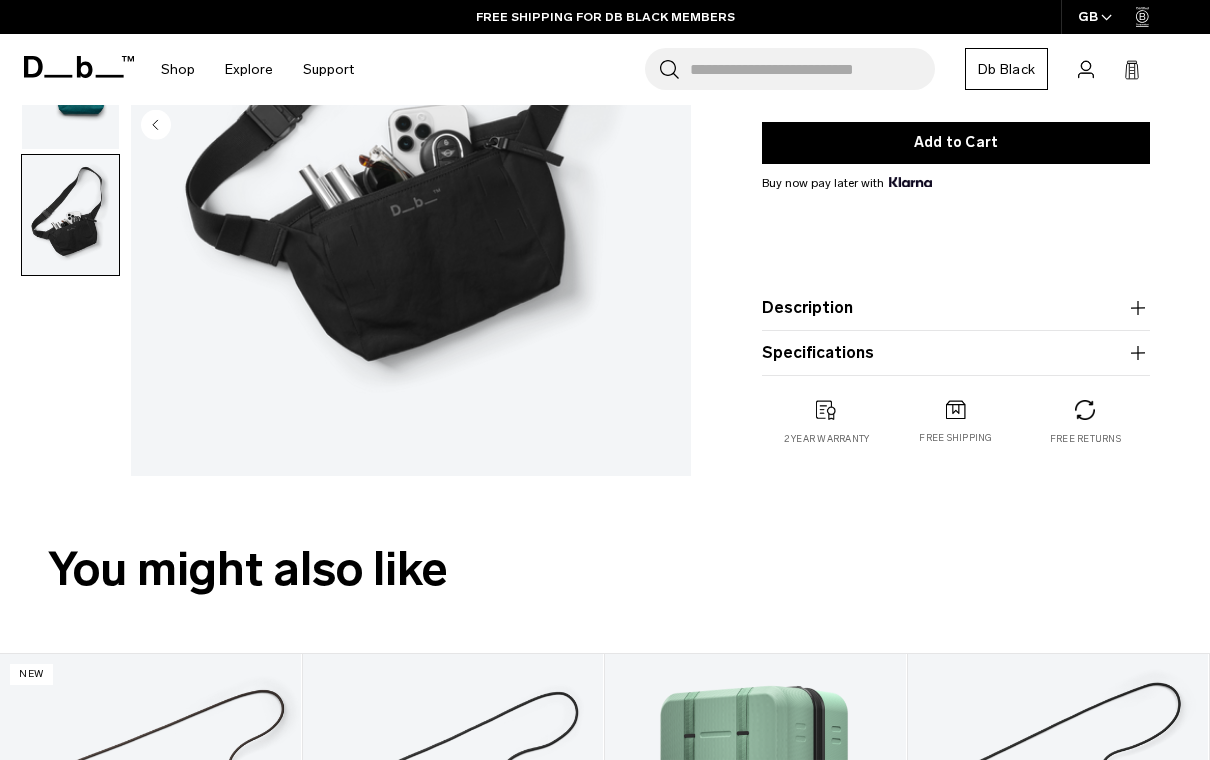 scroll, scrollTop: 279, scrollLeft: 0, axis: vertical 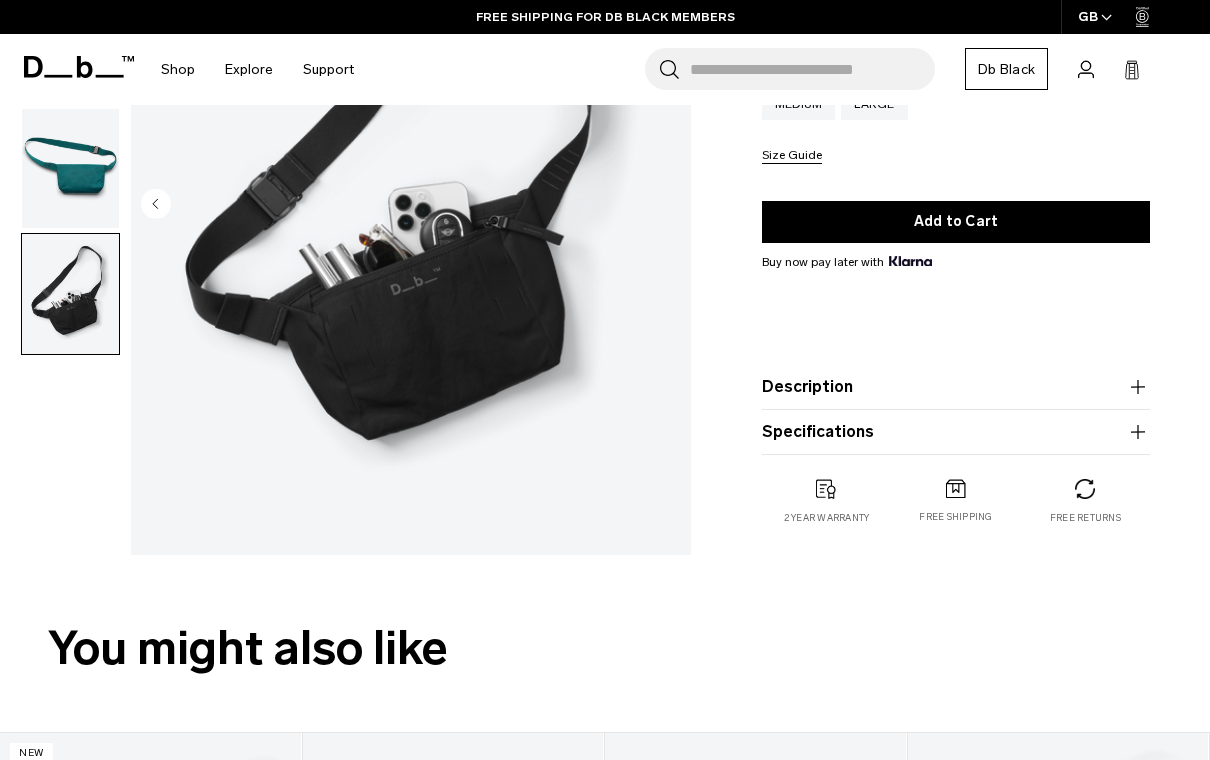 click 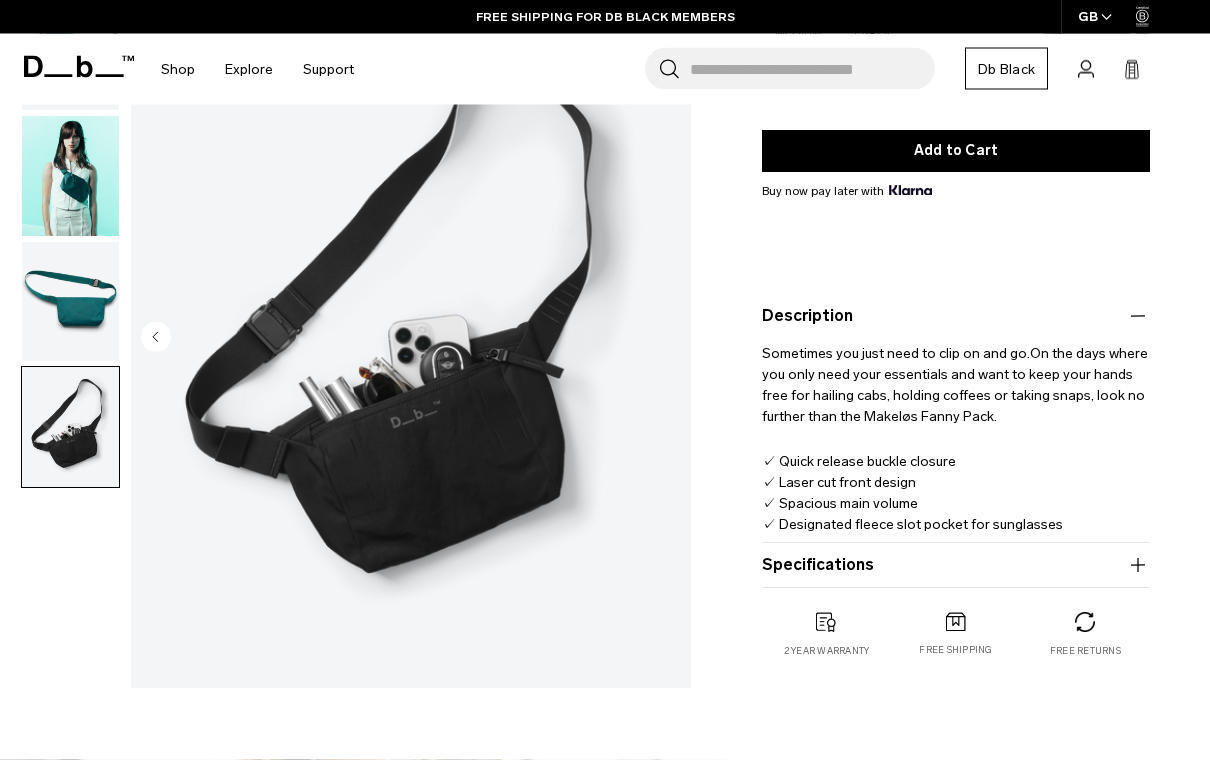 scroll, scrollTop: 355, scrollLeft: 0, axis: vertical 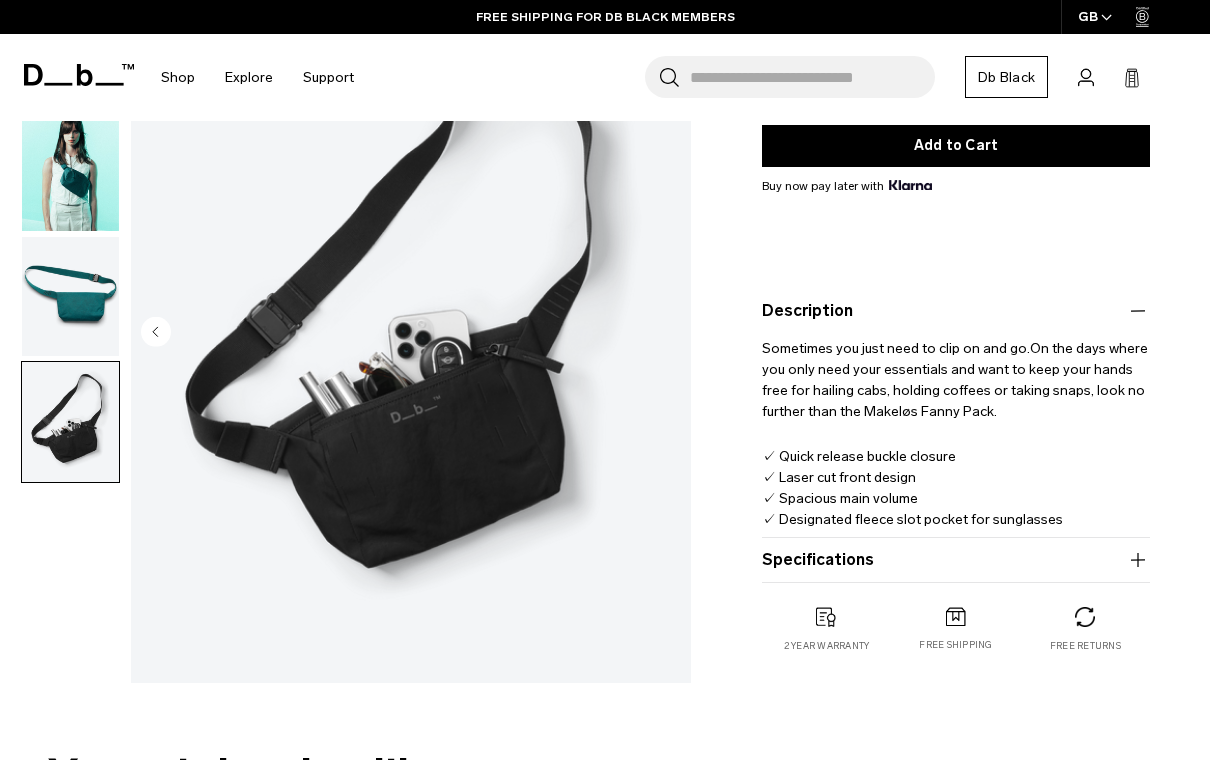 click 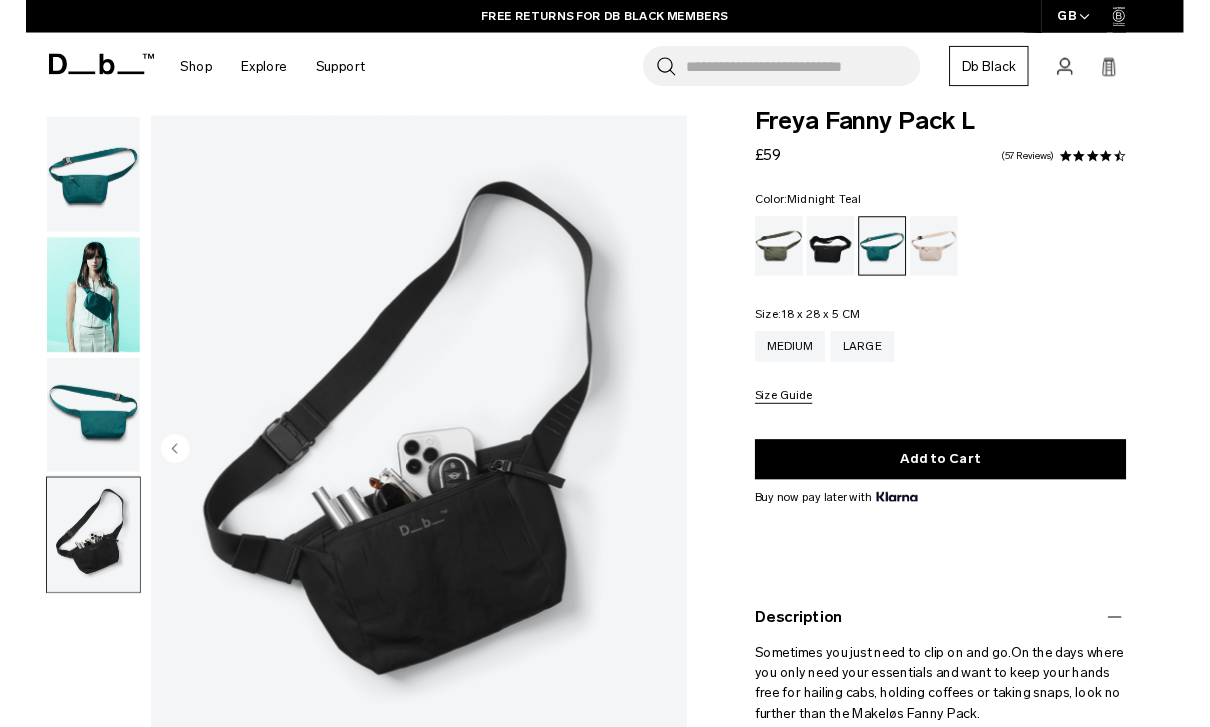 scroll, scrollTop: 0, scrollLeft: 0, axis: both 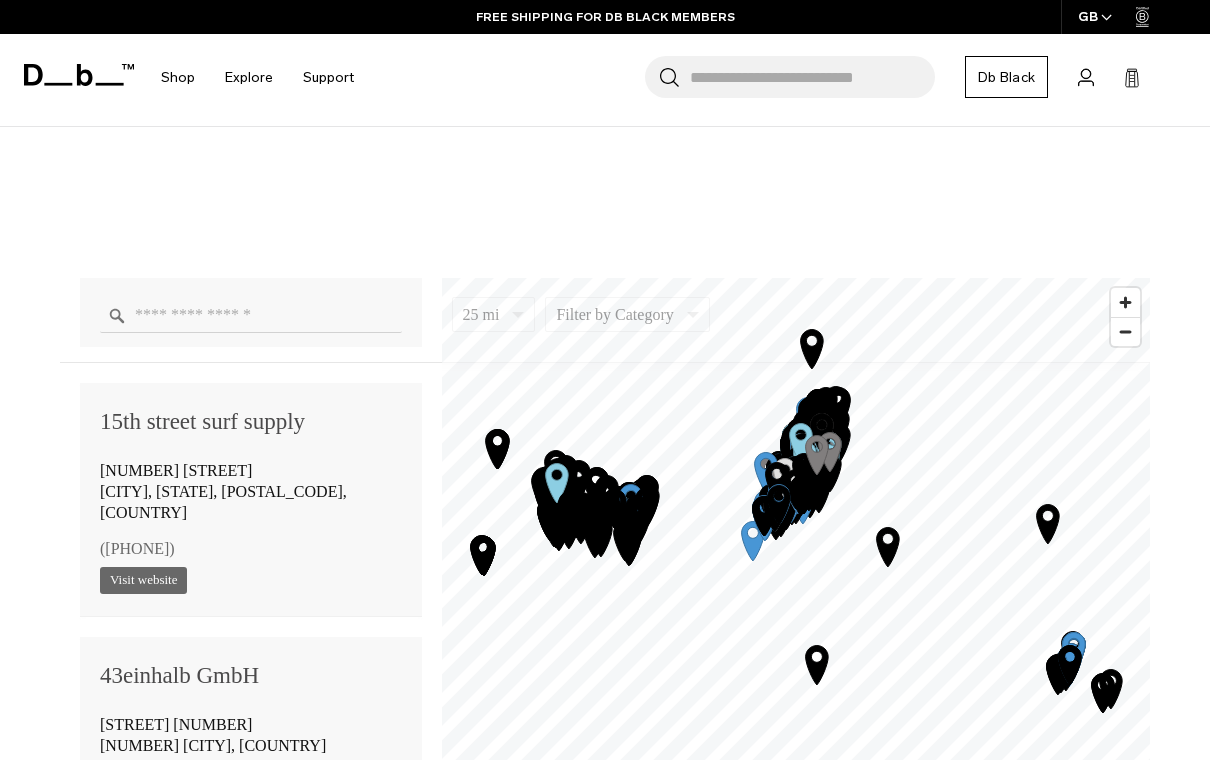 click at bounding box center [251, 315] 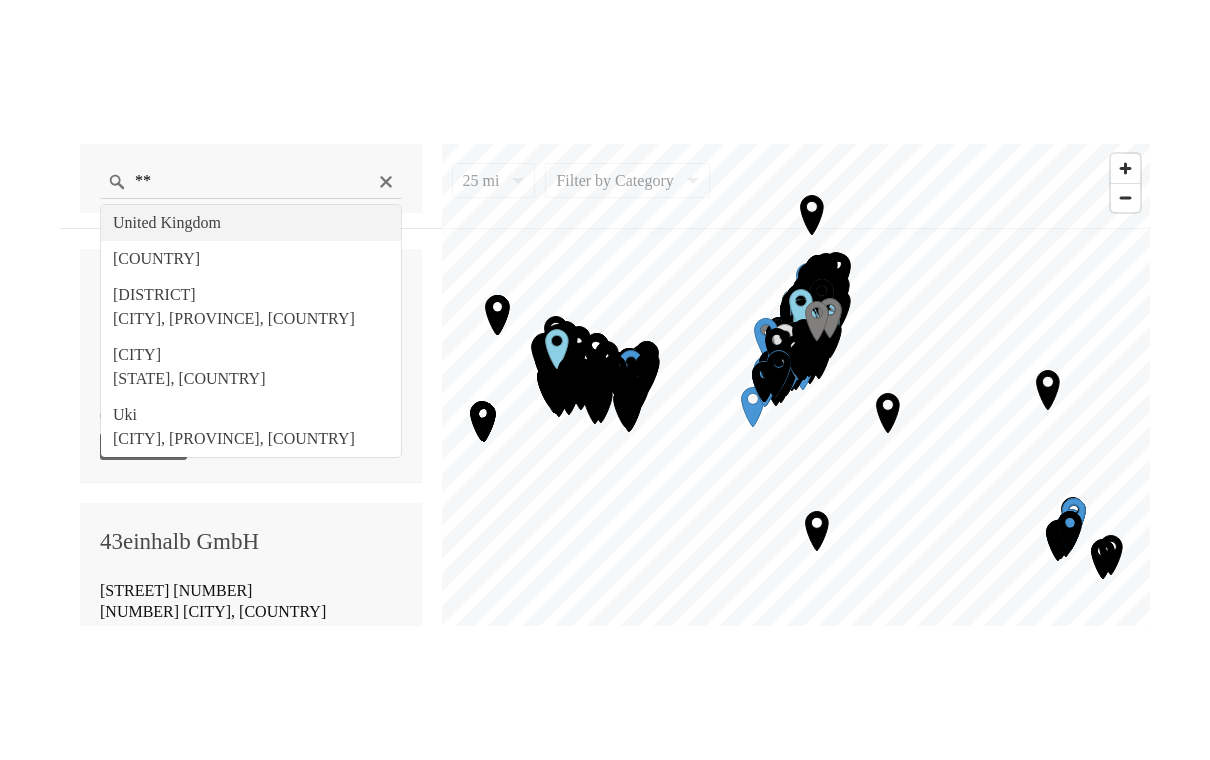 type on "**********" 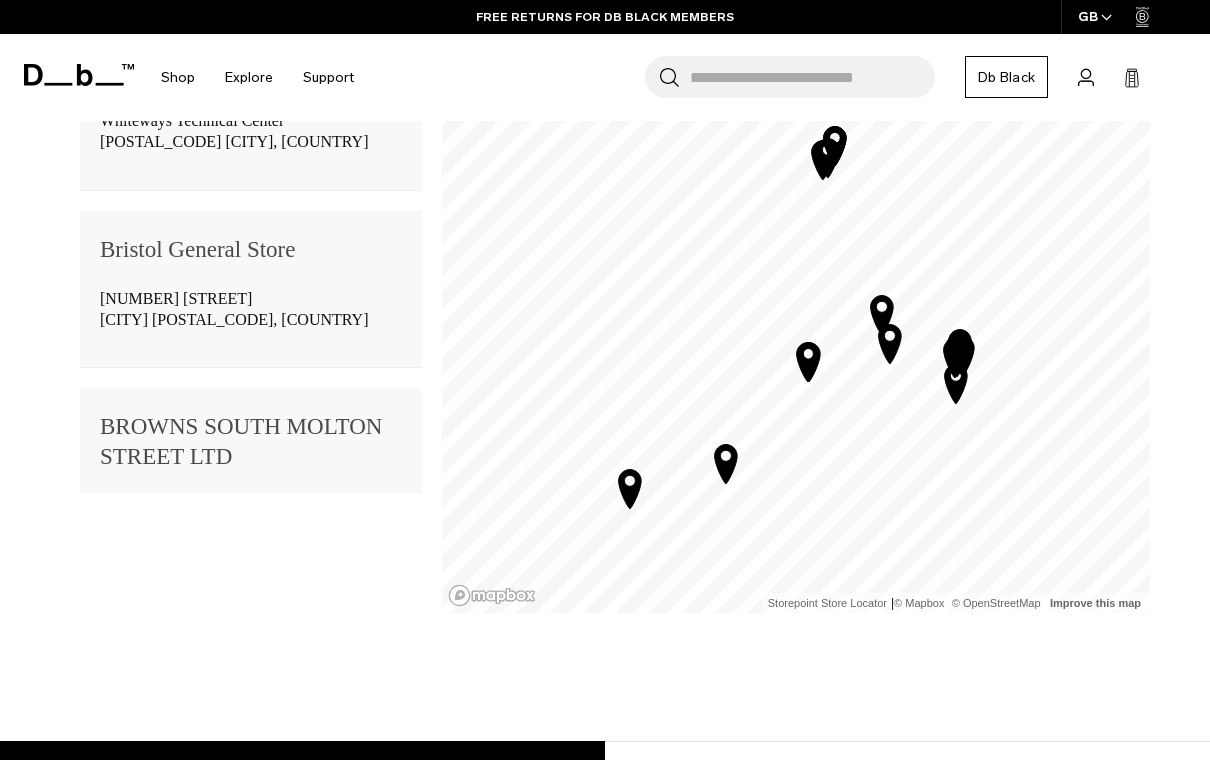 scroll, scrollTop: 1341, scrollLeft: 0, axis: vertical 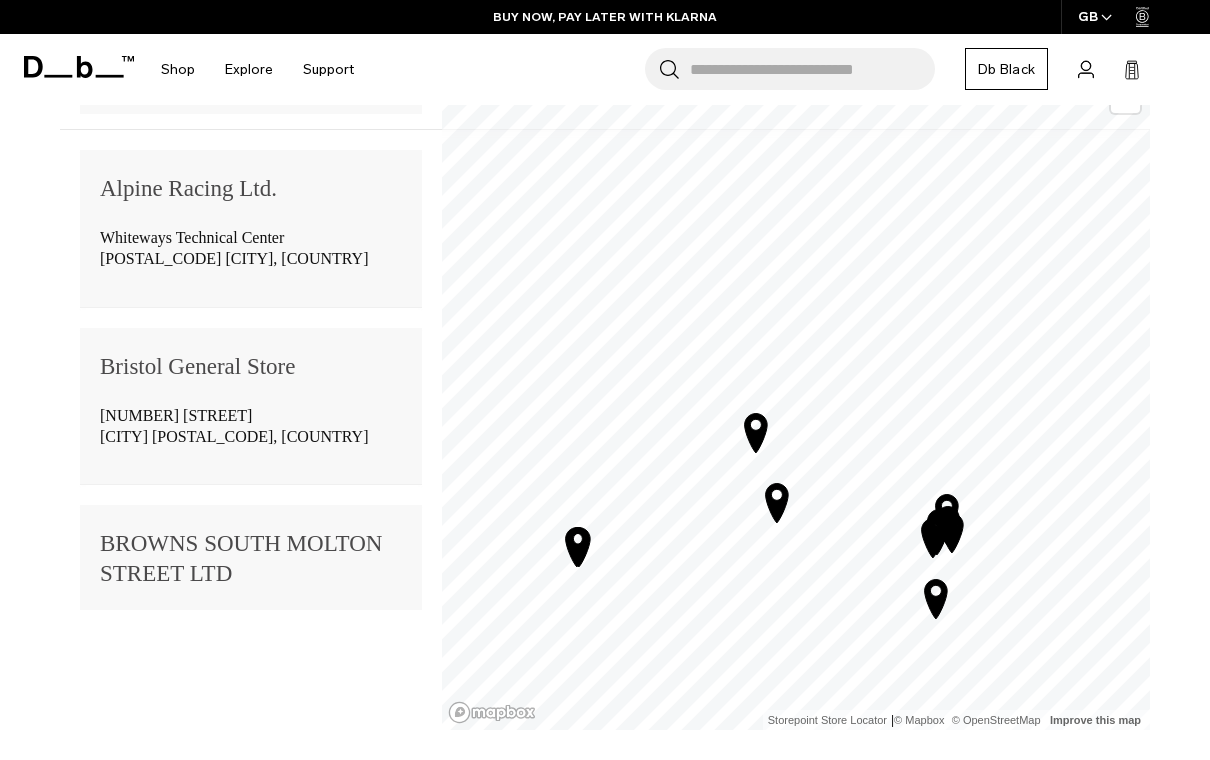 click on "BROWNS SOUTH MOLTON STREET LTD" at bounding box center (251, 559) 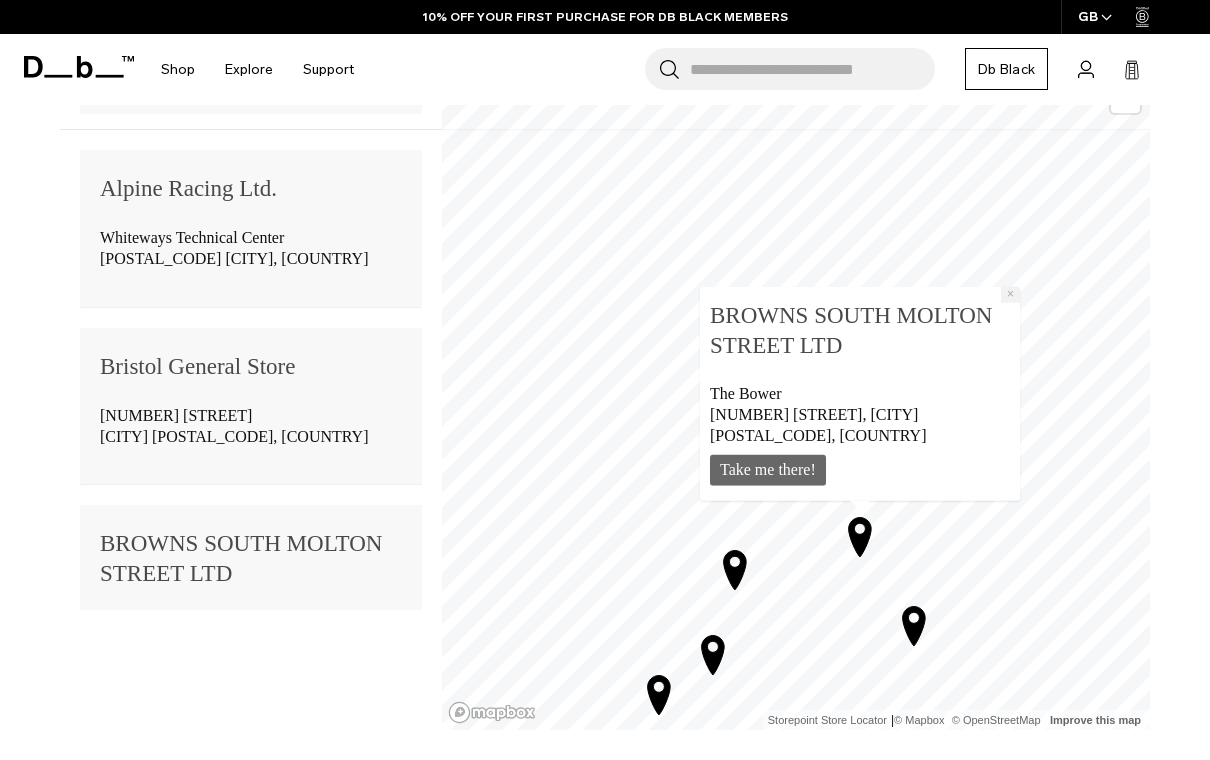 click on "×" at bounding box center [1009, 295] 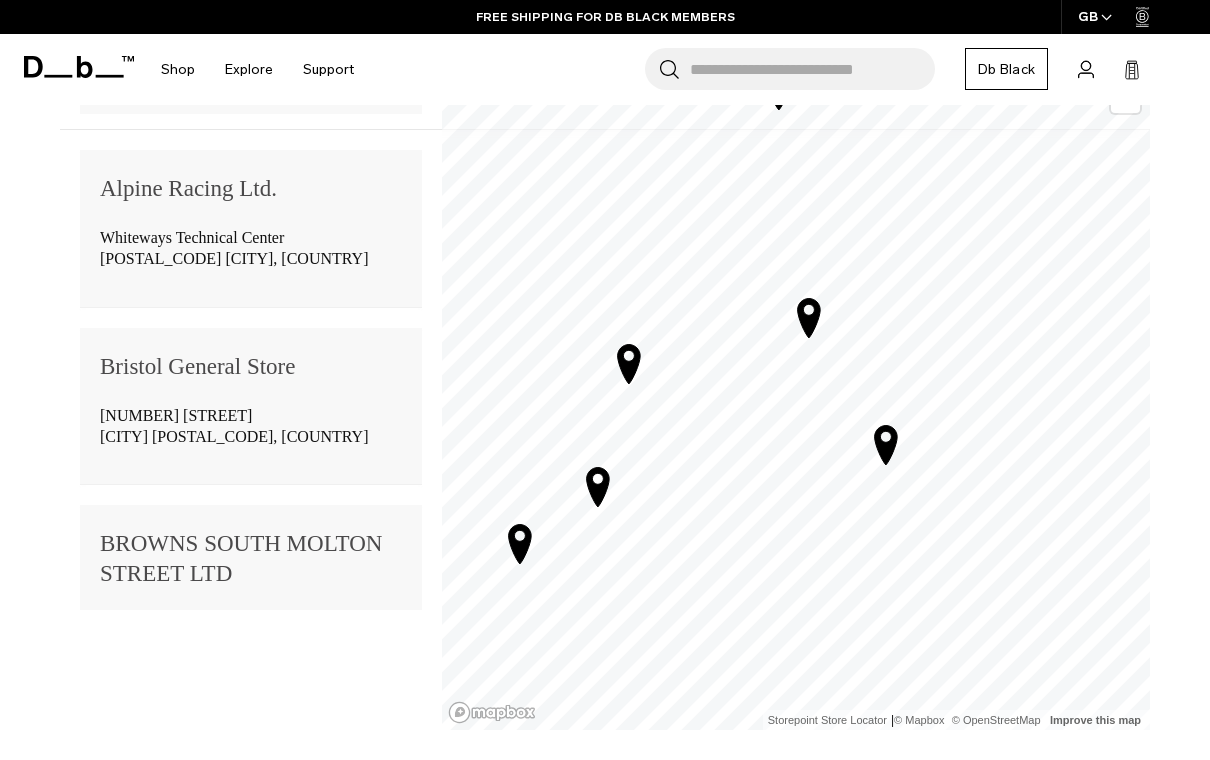 click 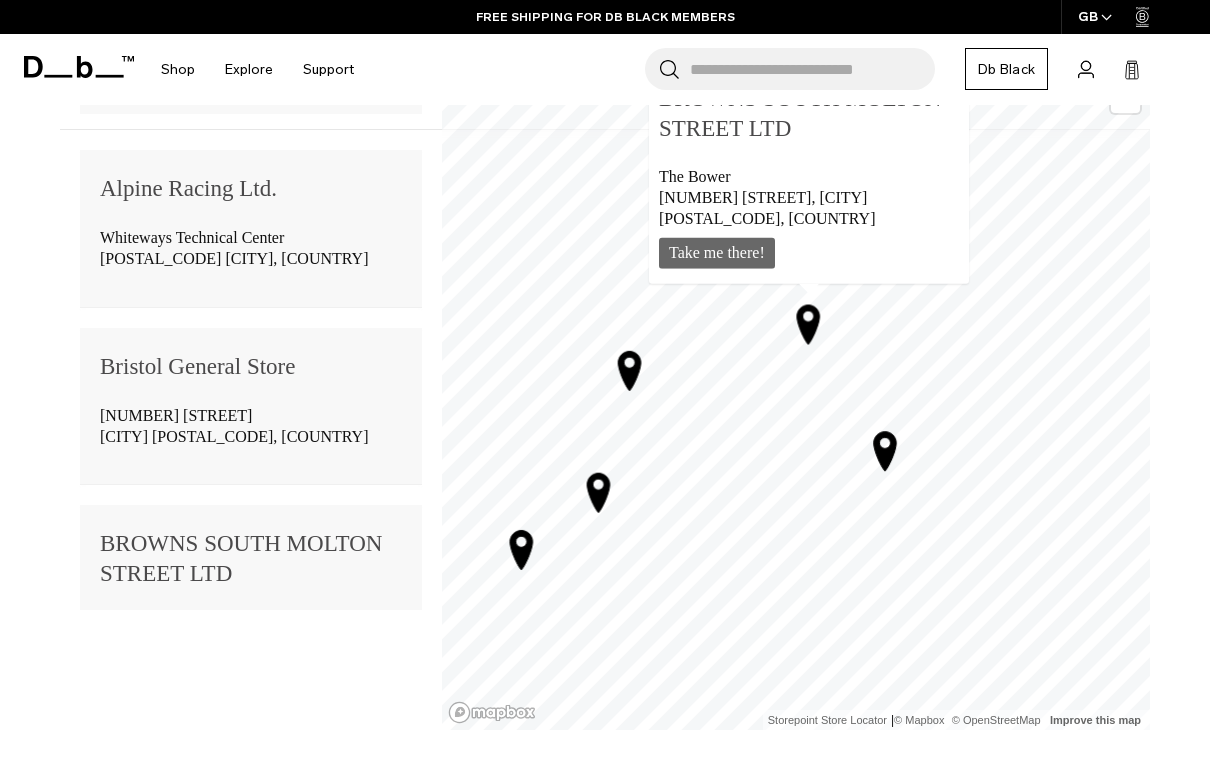 scroll, scrollTop: 372, scrollLeft: 0, axis: vertical 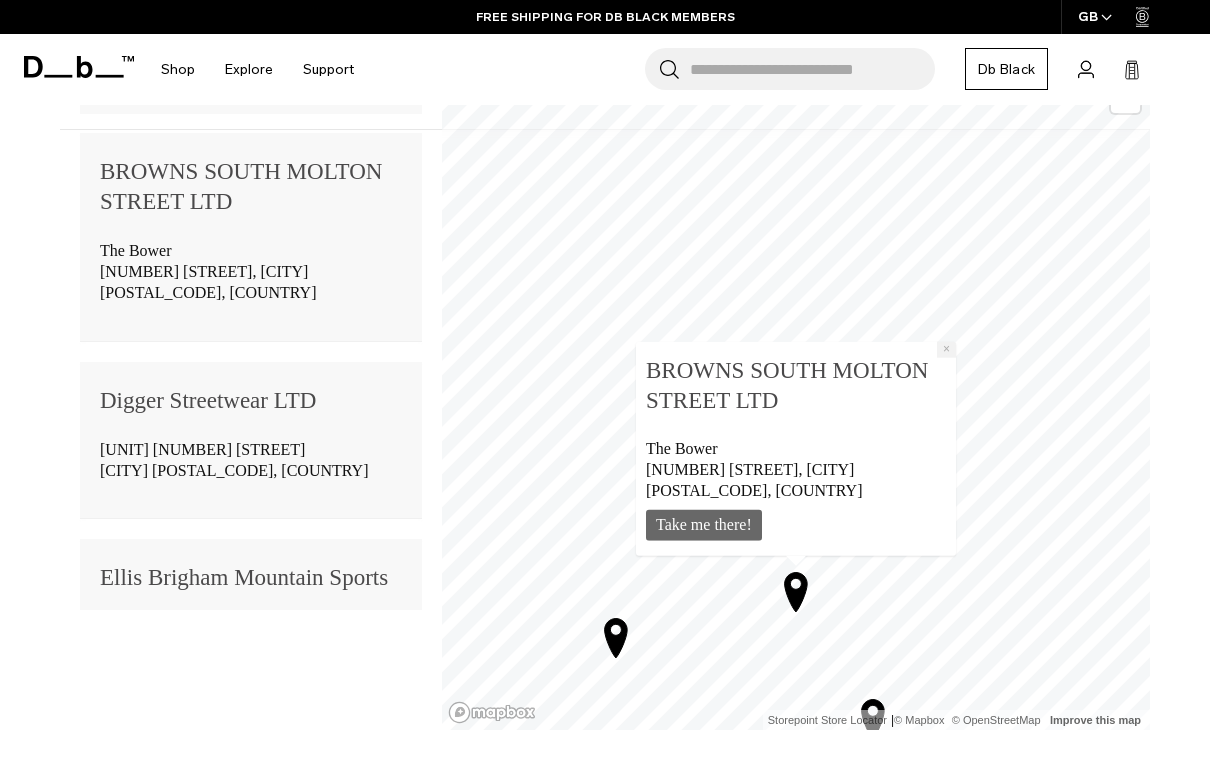 click on "×" at bounding box center [945, 350] 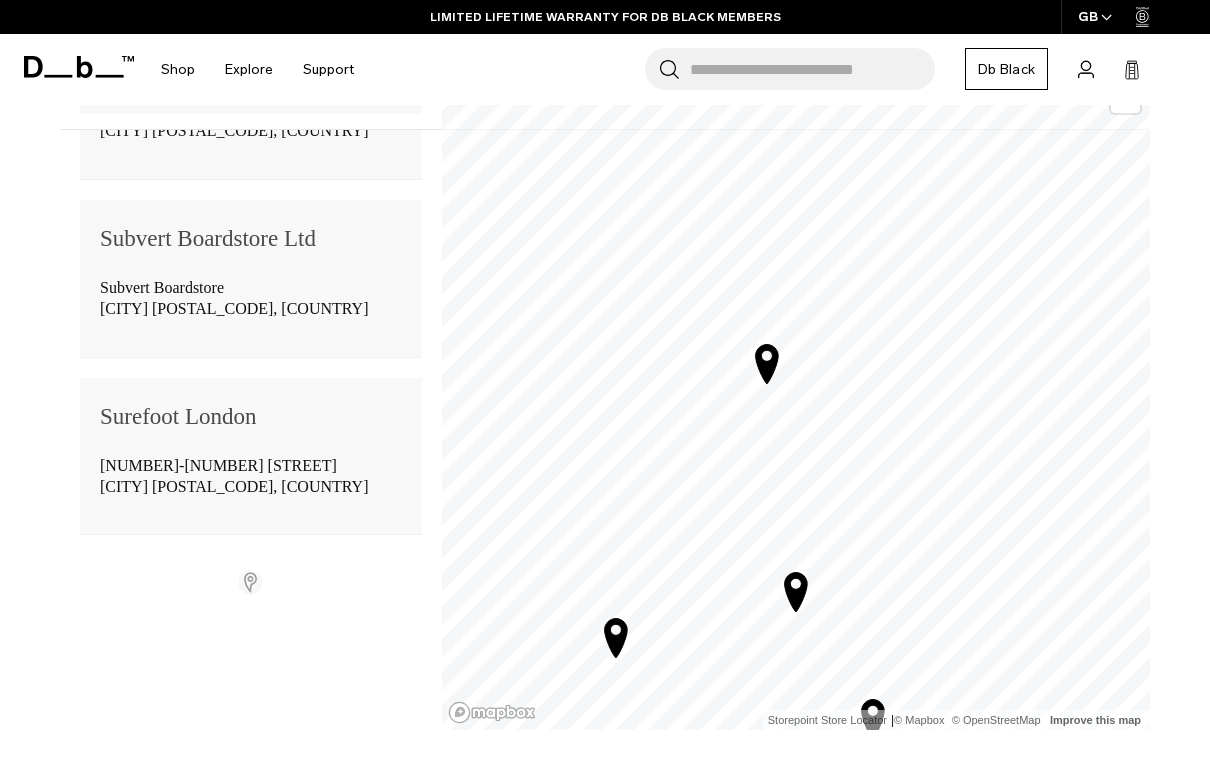 scroll, scrollTop: 3143, scrollLeft: 0, axis: vertical 